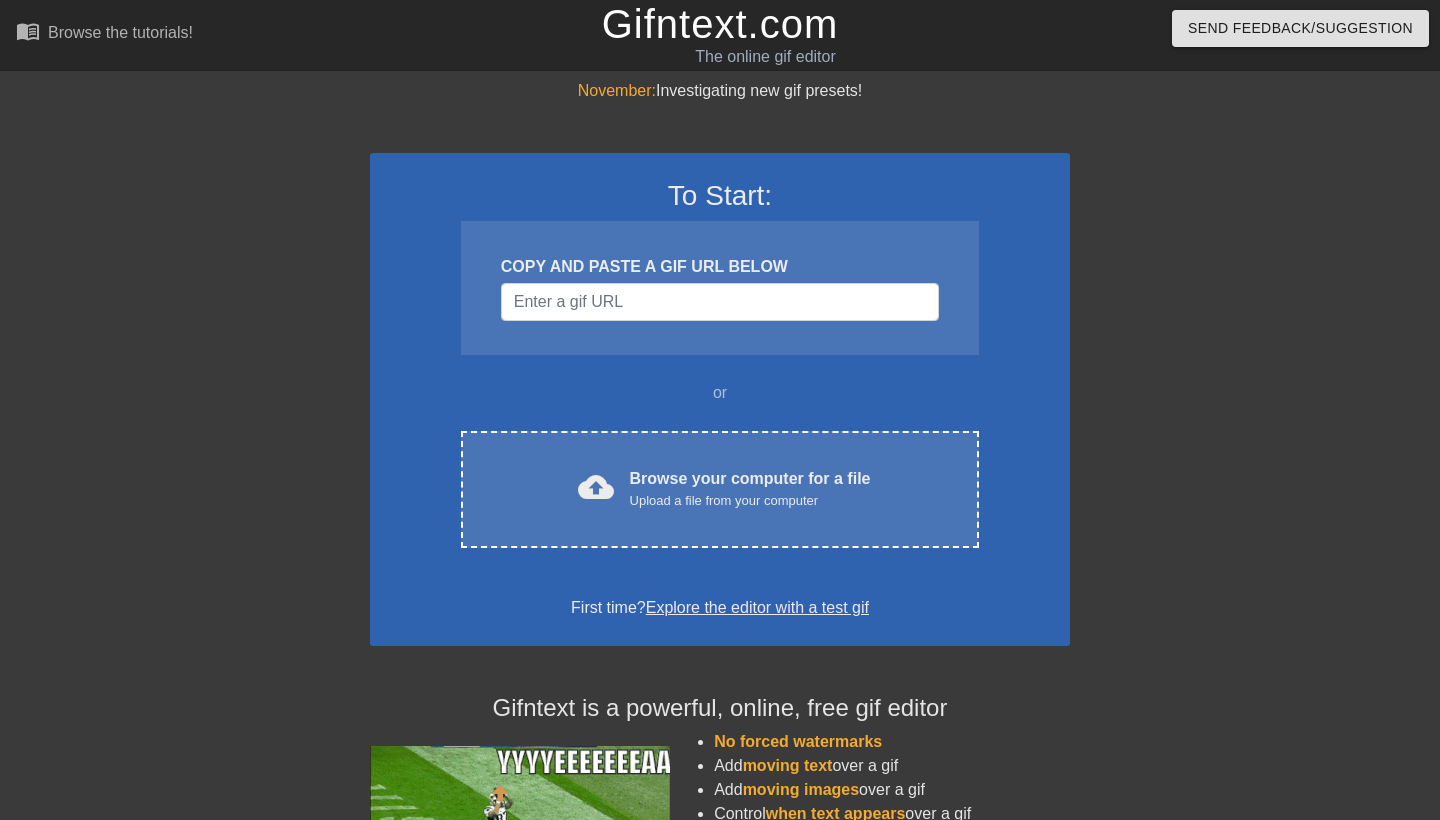 scroll, scrollTop: 0, scrollLeft: 0, axis: both 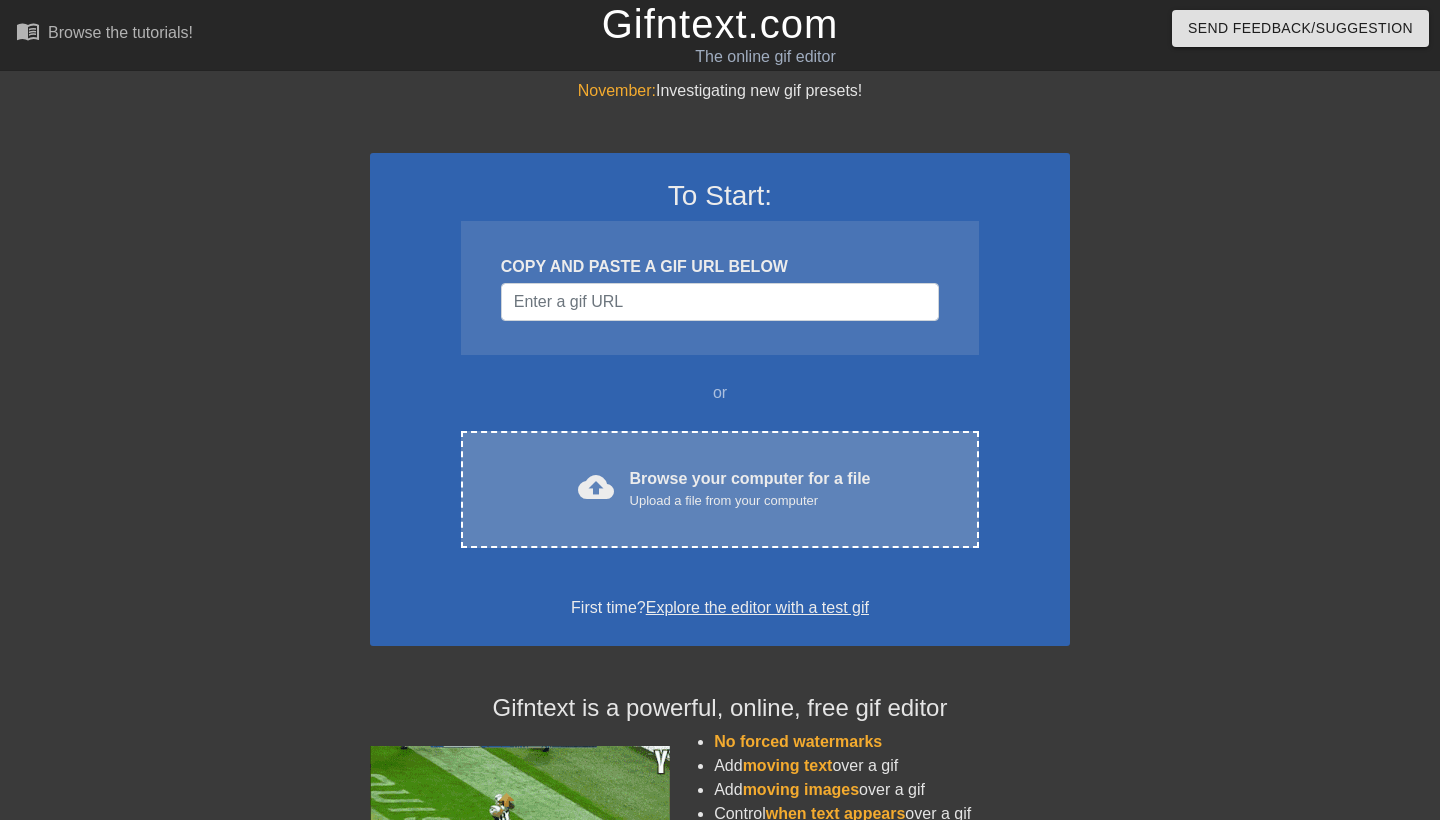 click on "Browse your computer for a file Upload a file from your computer" at bounding box center (750, 489) 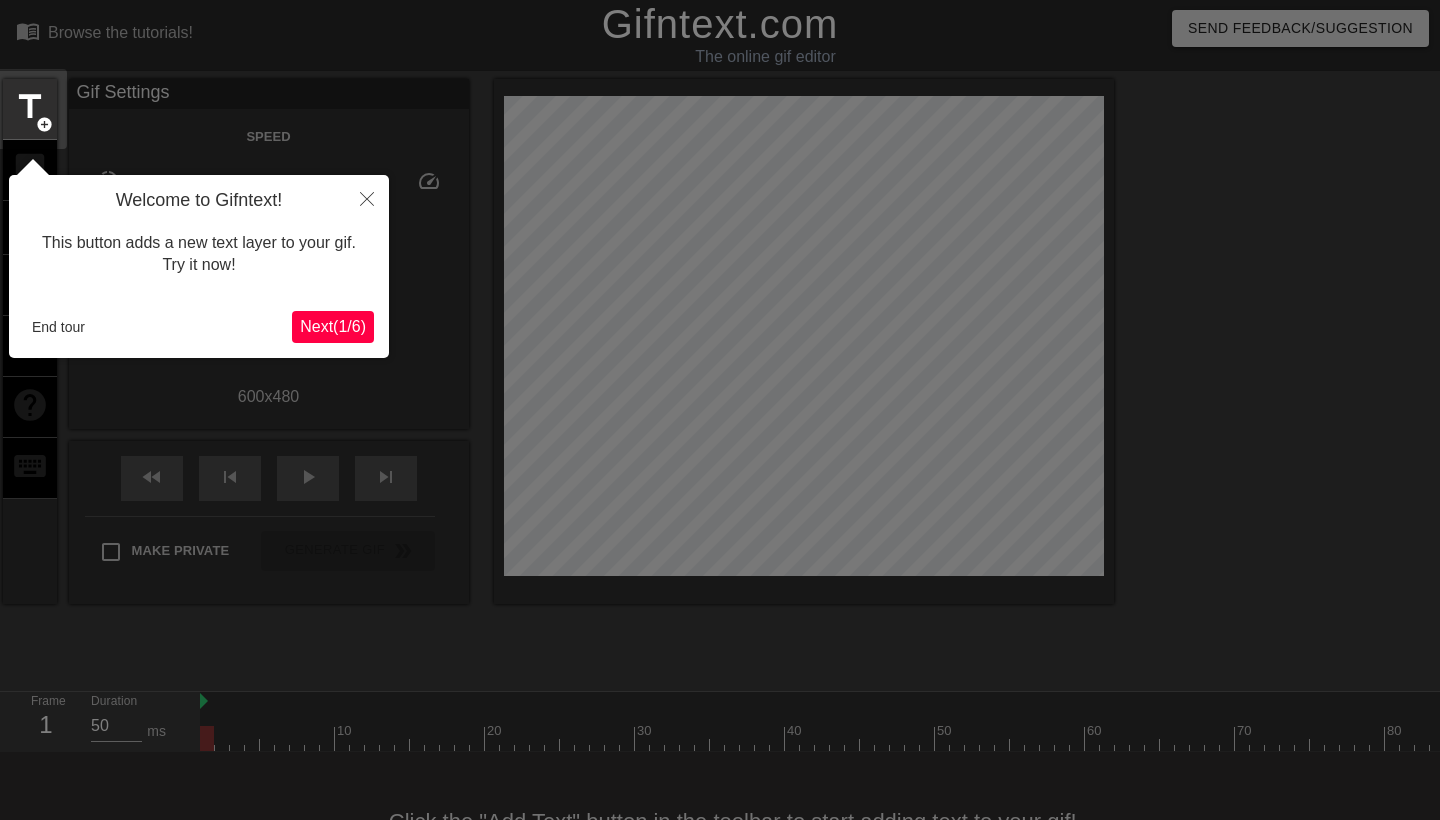 scroll, scrollTop: 49, scrollLeft: 0, axis: vertical 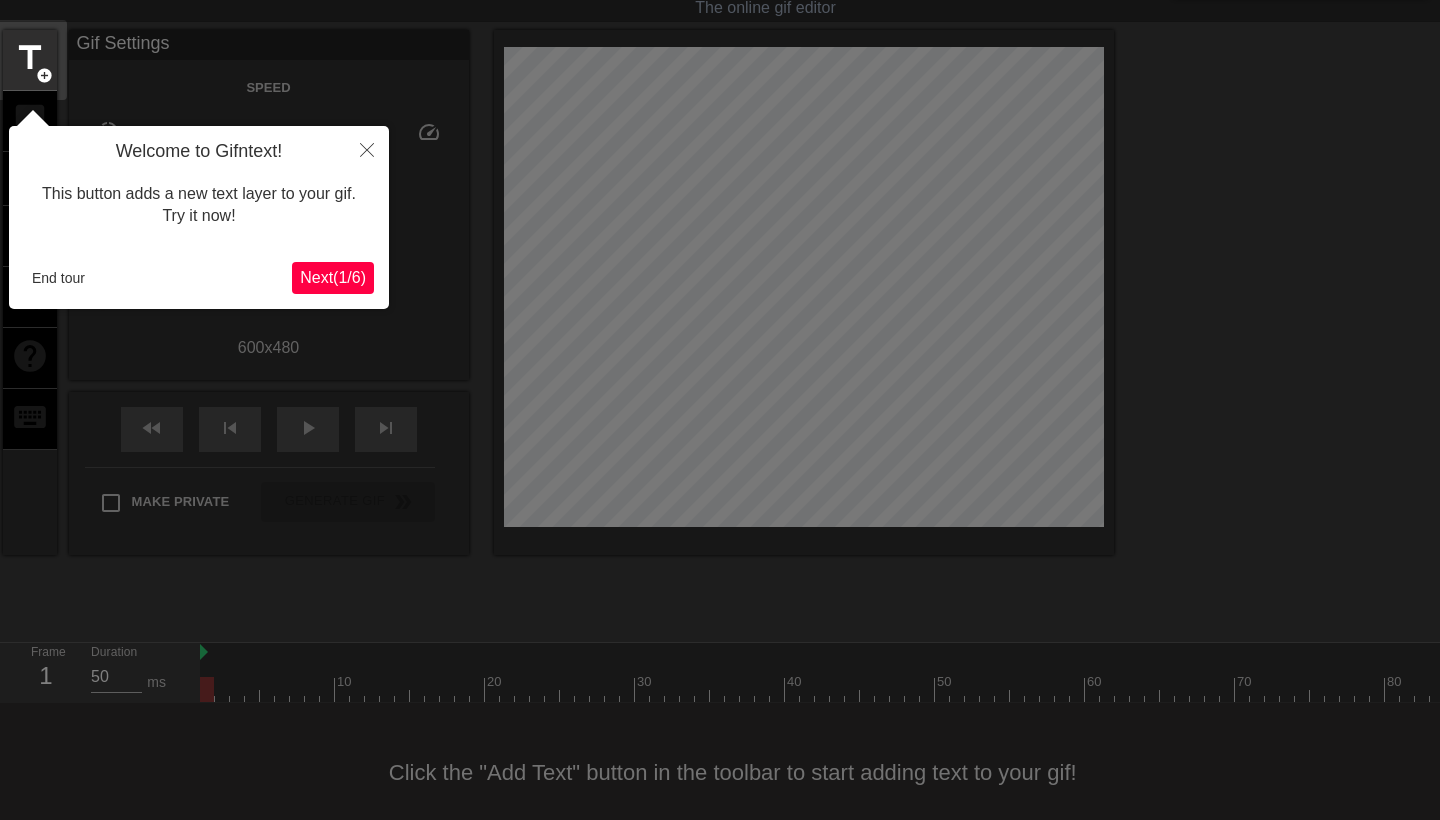 click 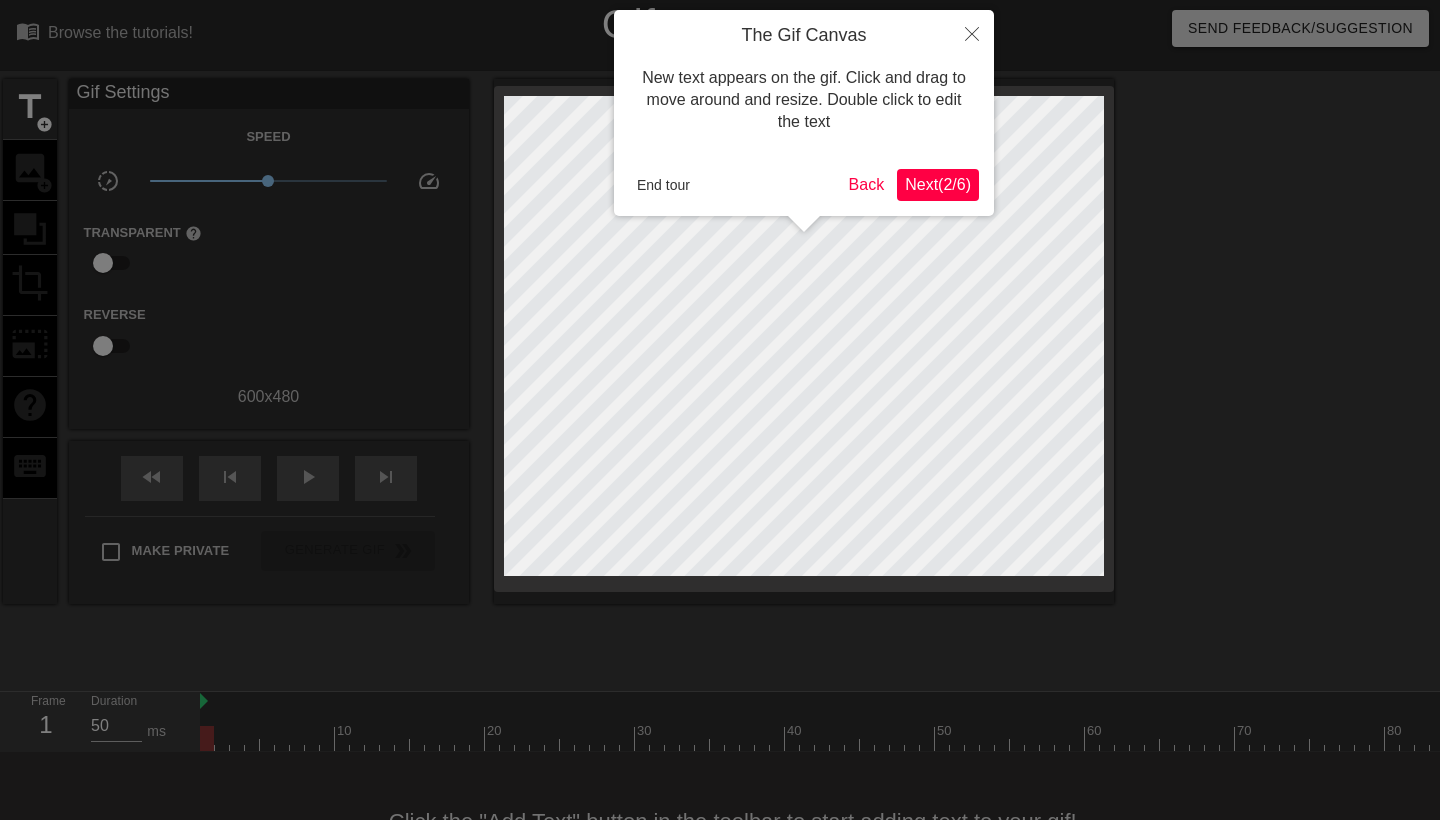 click on "End tour" at bounding box center (663, 185) 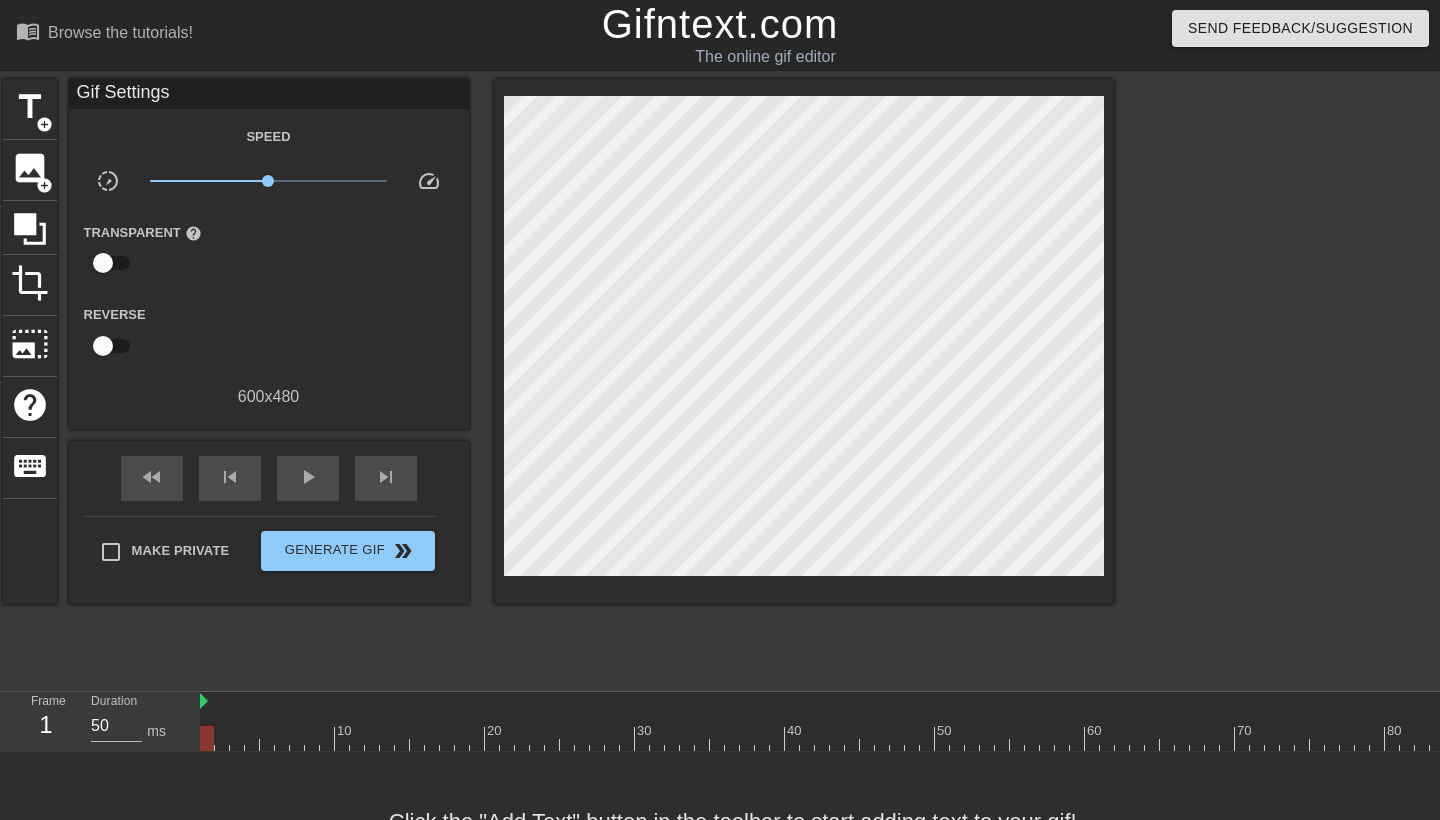 click at bounding box center (1332, 738) 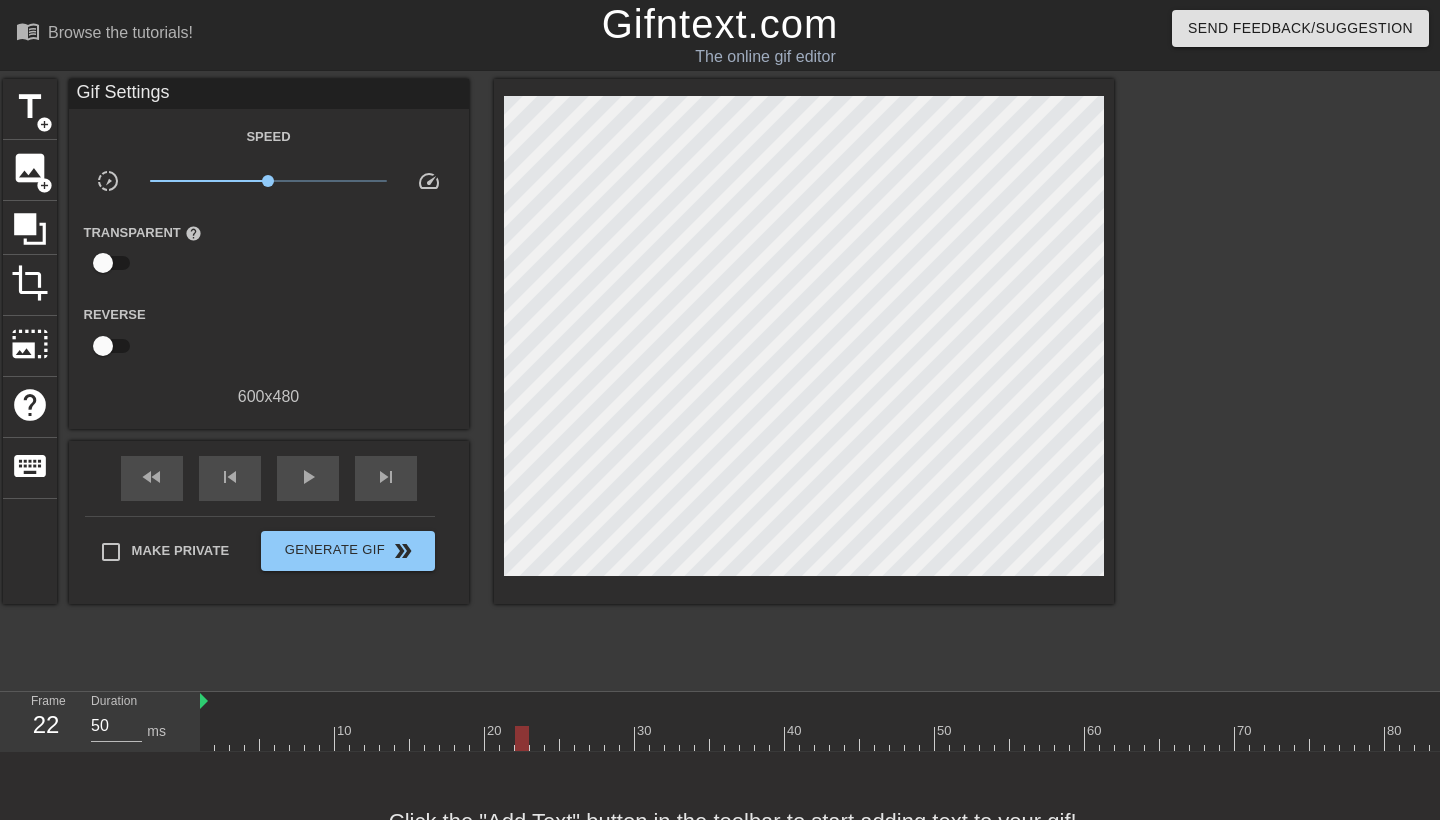 drag, startPoint x: 219, startPoint y: 741, endPoint x: 542, endPoint y: 724, distance: 323.44705 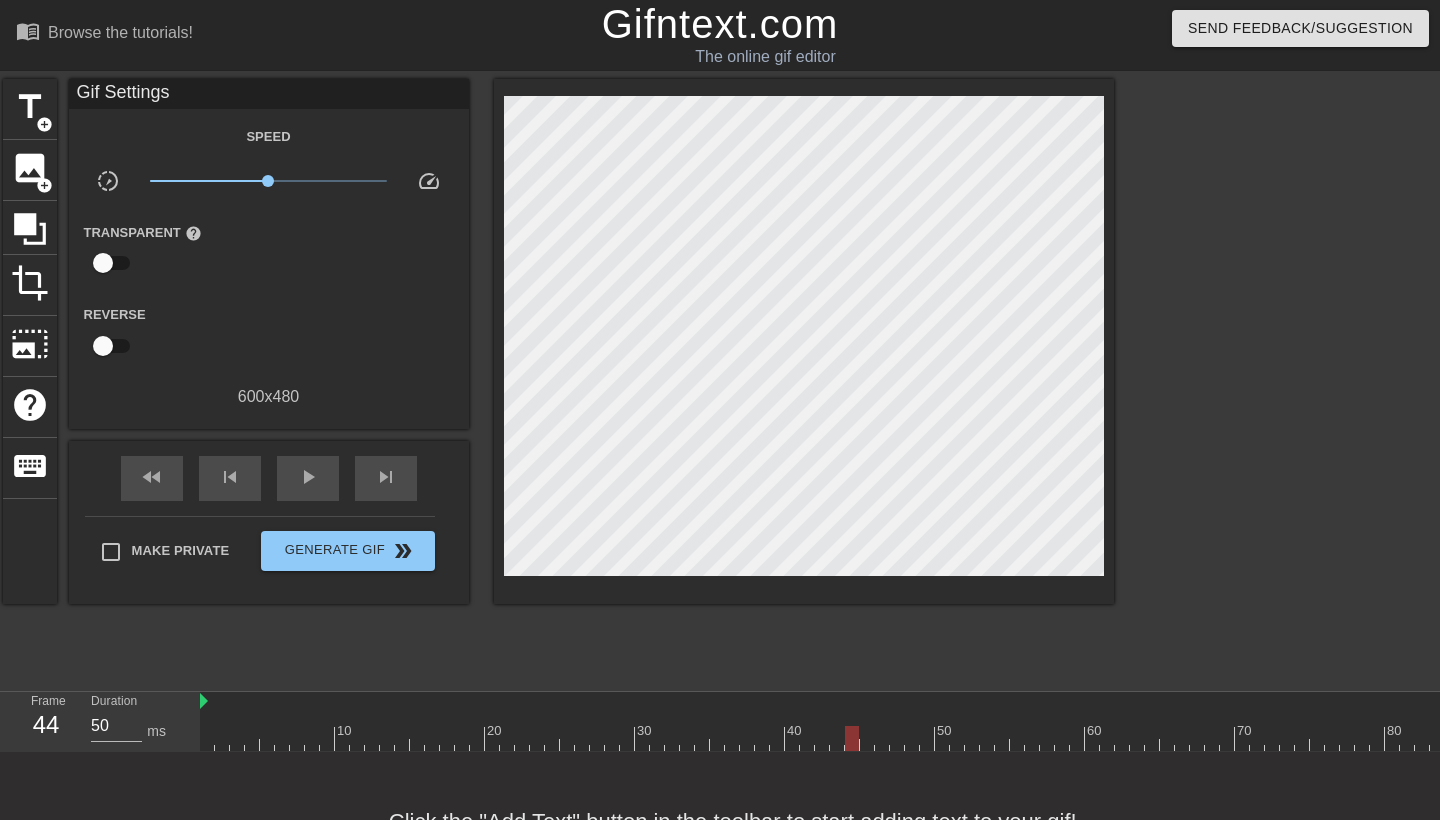 drag, startPoint x: 537, startPoint y: 740, endPoint x: 853, endPoint y: 744, distance: 316.02533 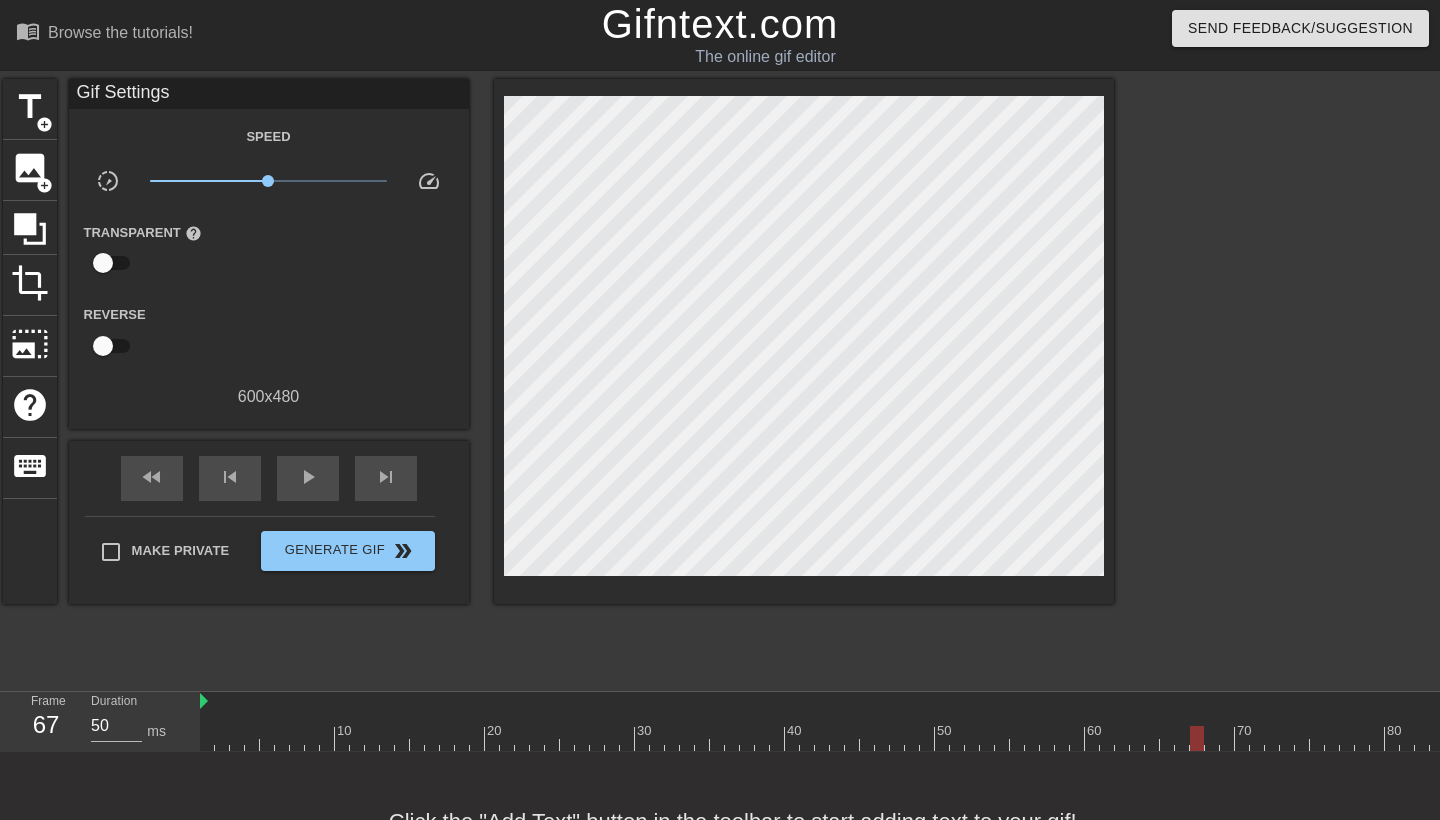 drag, startPoint x: 853, startPoint y: 744, endPoint x: 1201, endPoint y: 737, distance: 348.0704 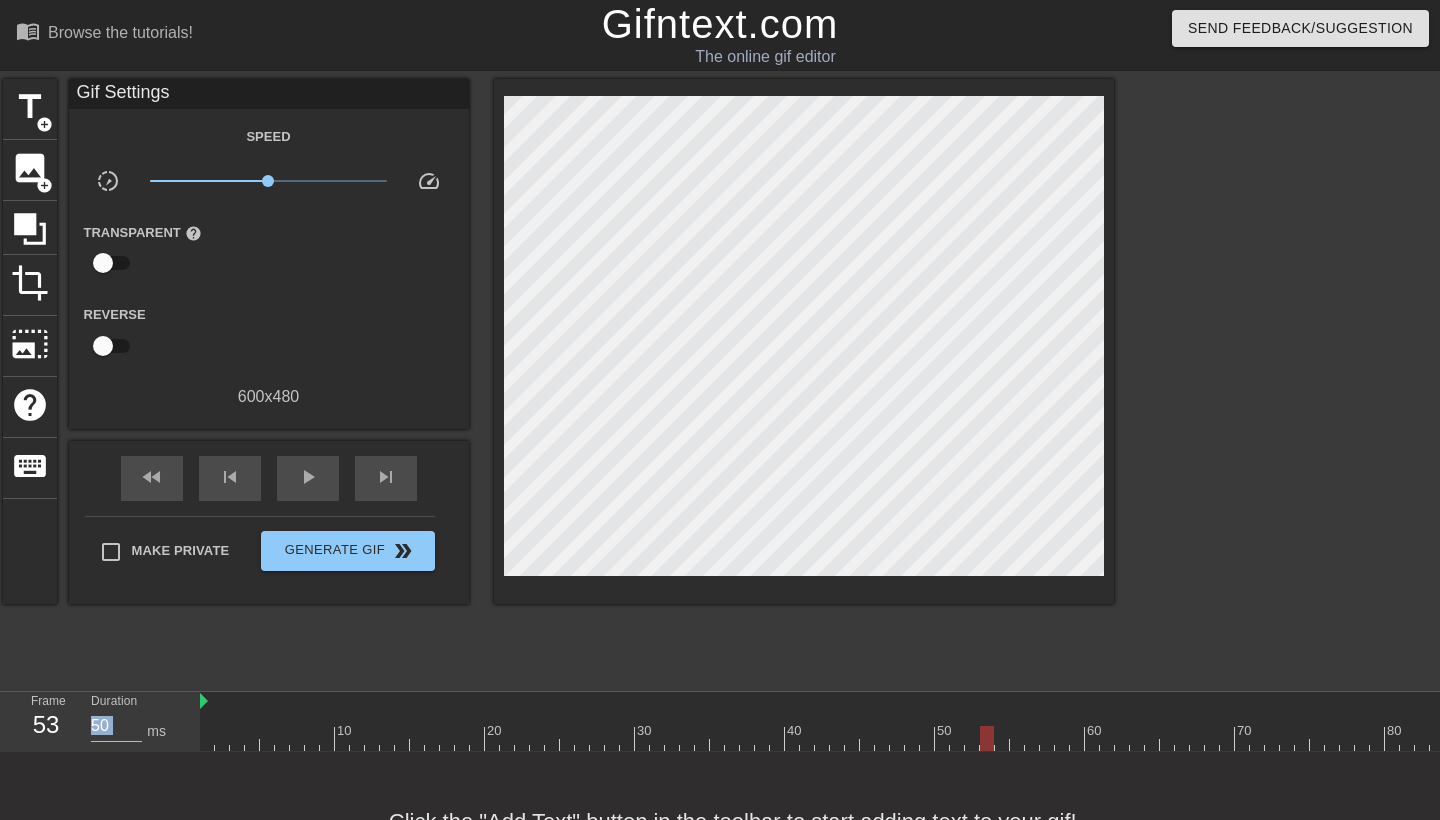 drag, startPoint x: 1201, startPoint y: 737, endPoint x: 979, endPoint y: 673, distance: 231.04112 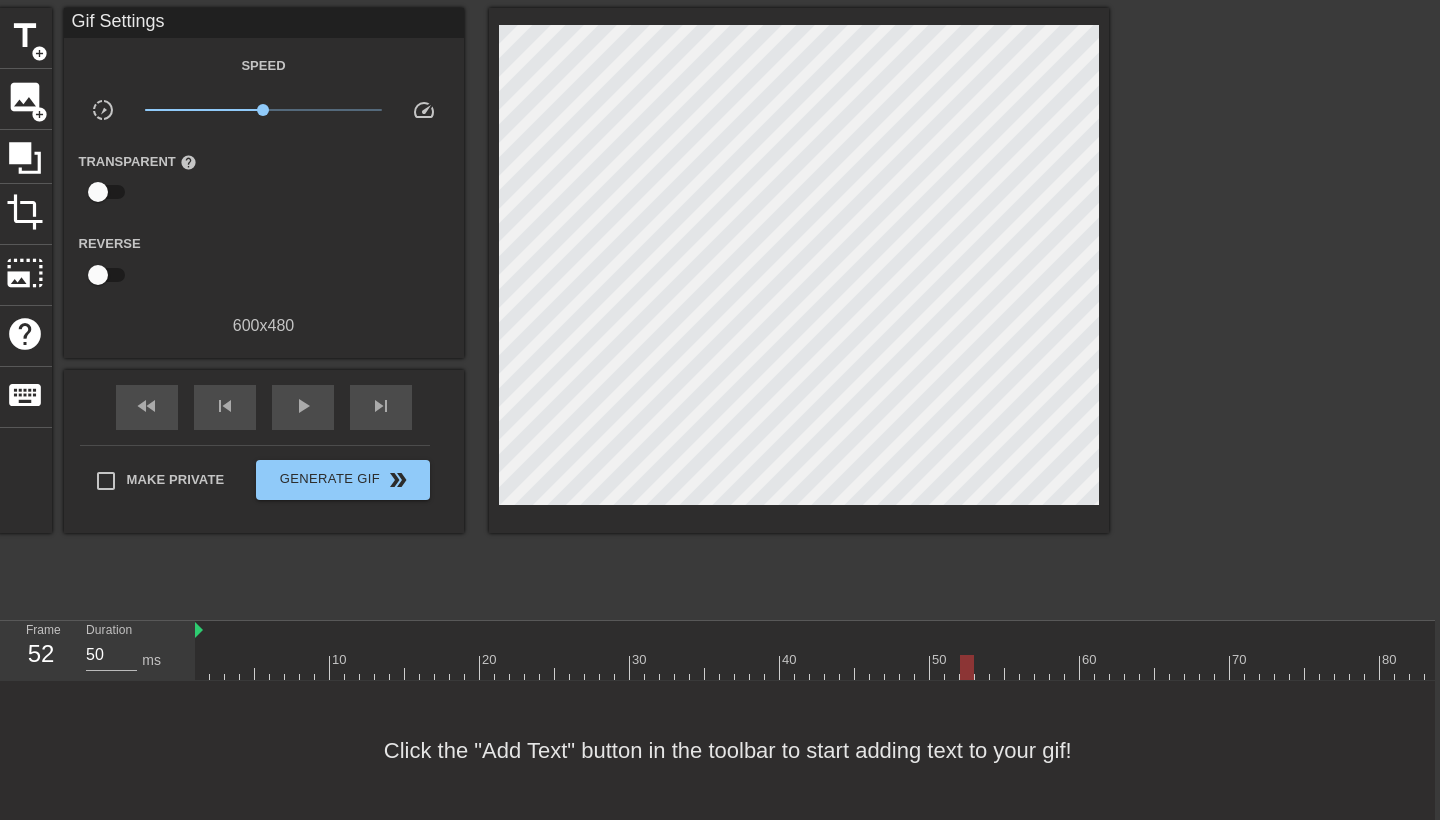 scroll, scrollTop: 71, scrollLeft: 5, axis: both 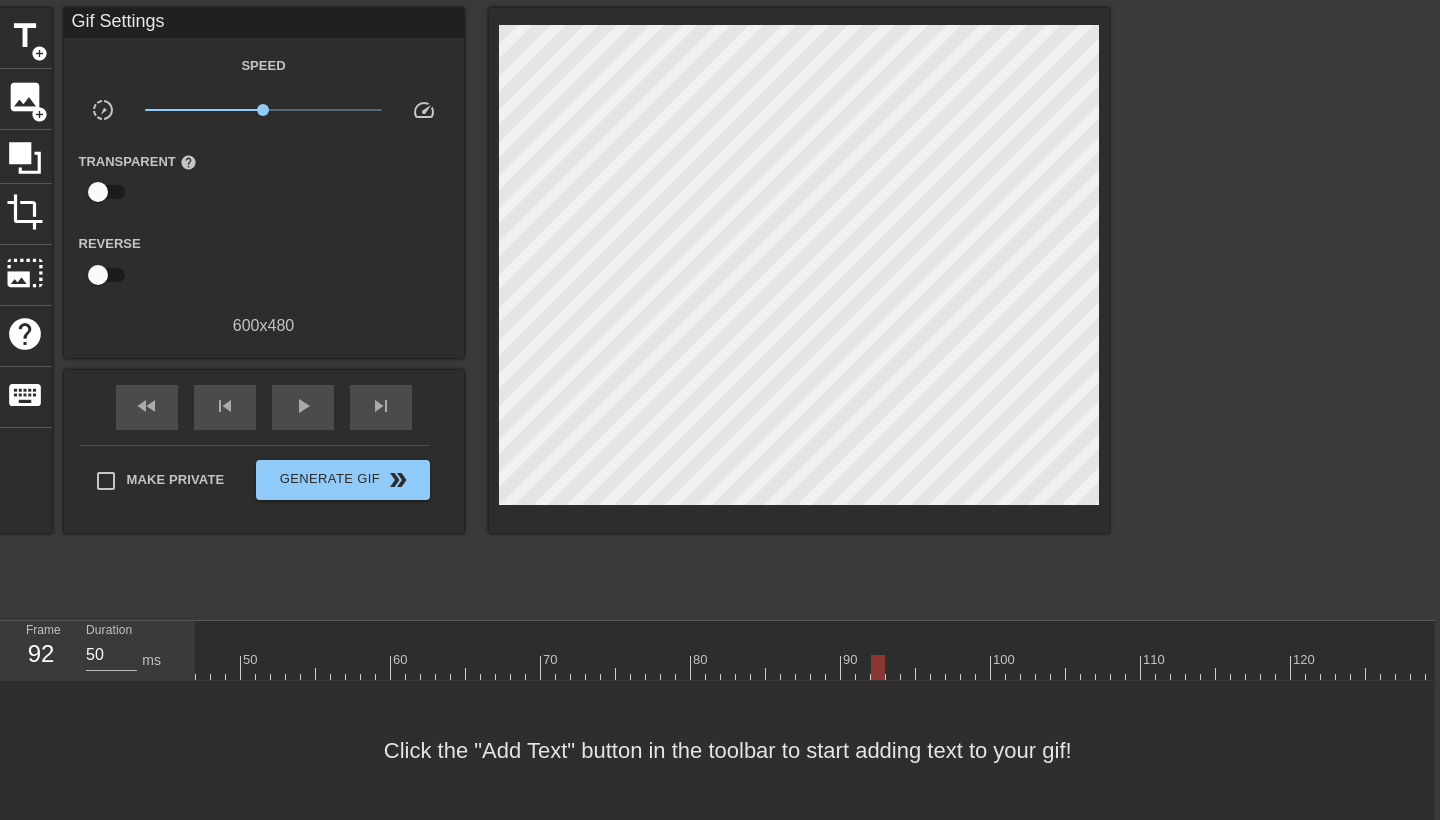click at bounding box center (878, 653) 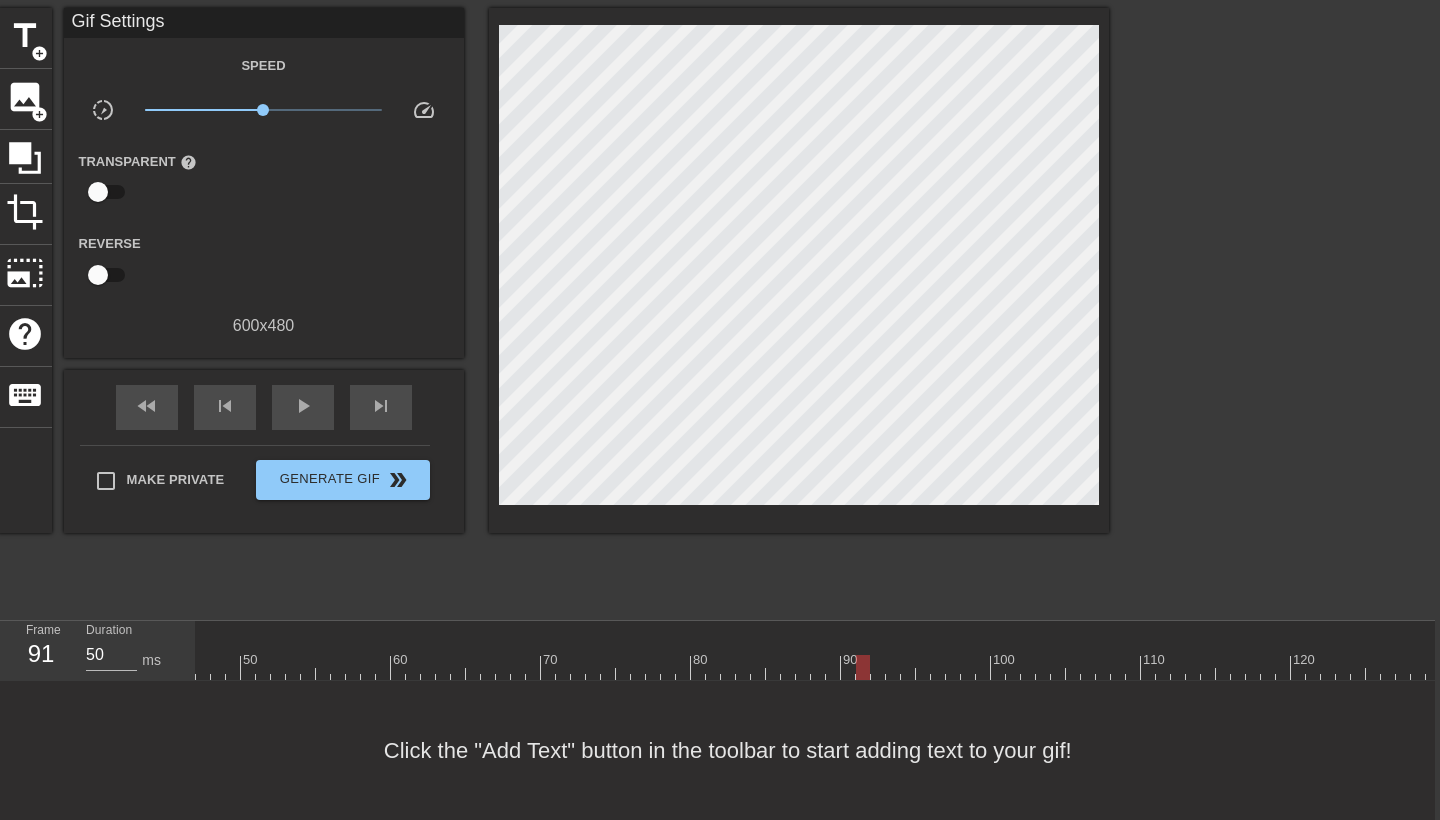 click at bounding box center [863, 667] 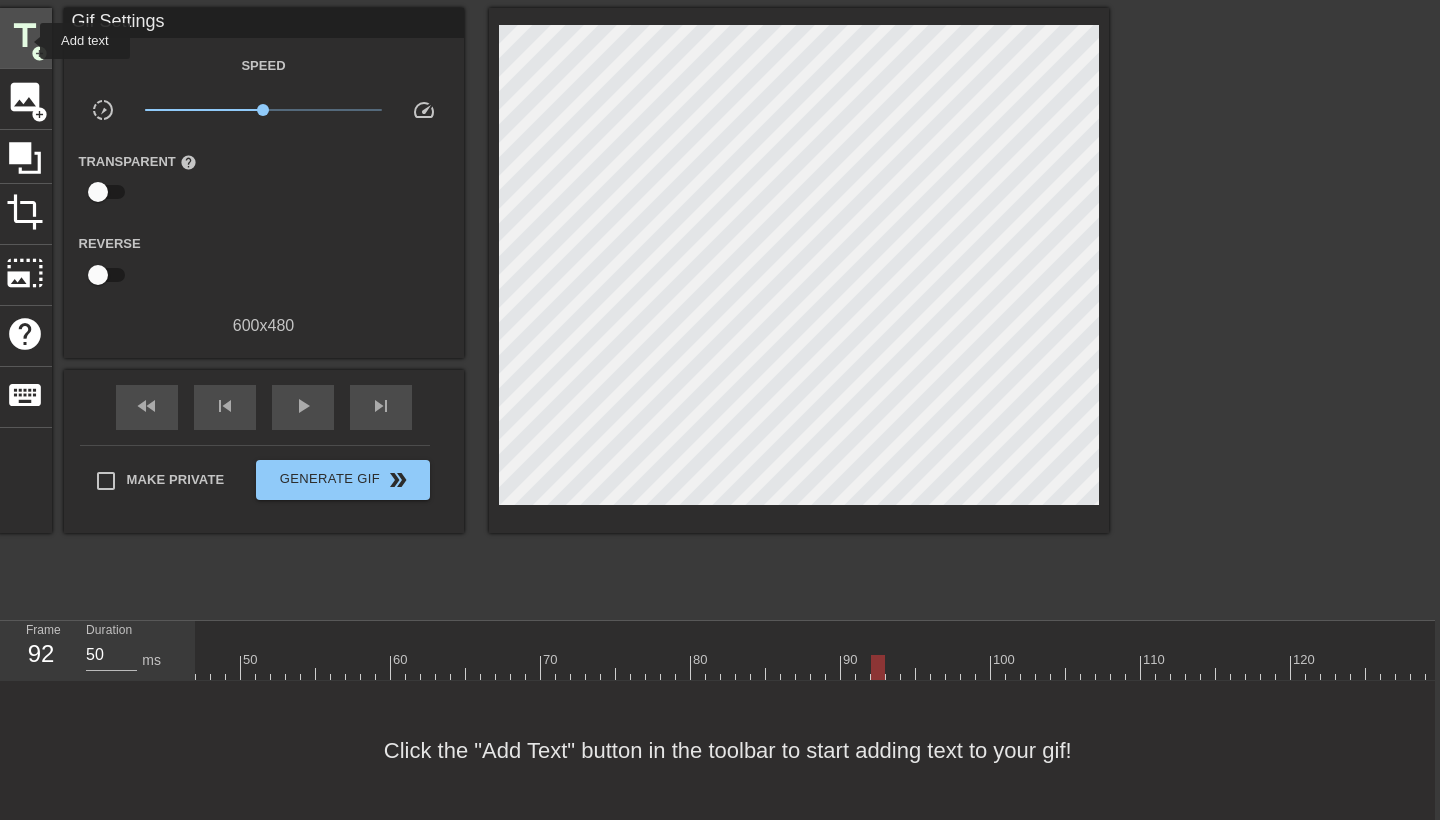 click on "title" at bounding box center (25, 36) 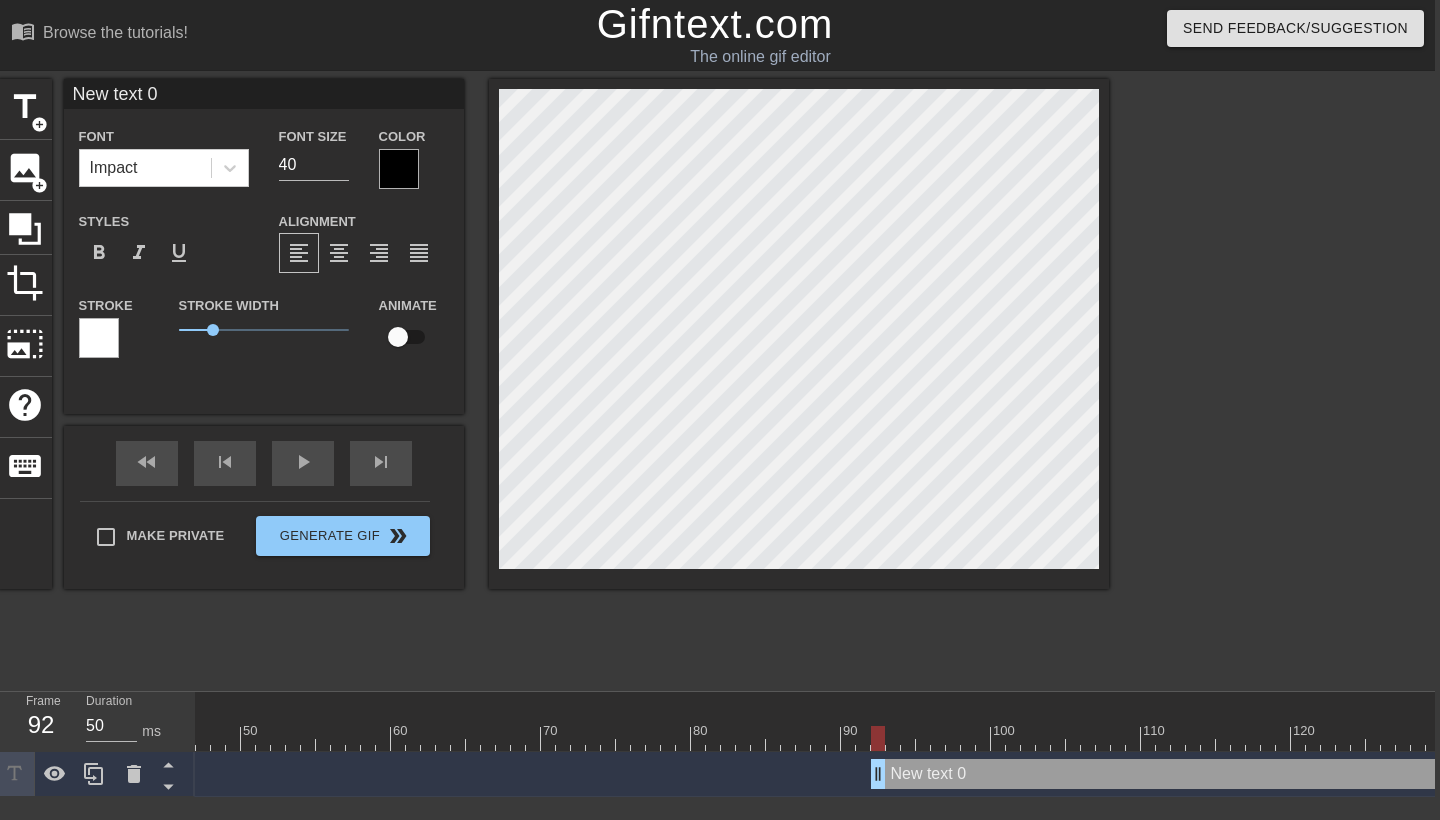 type on "E" 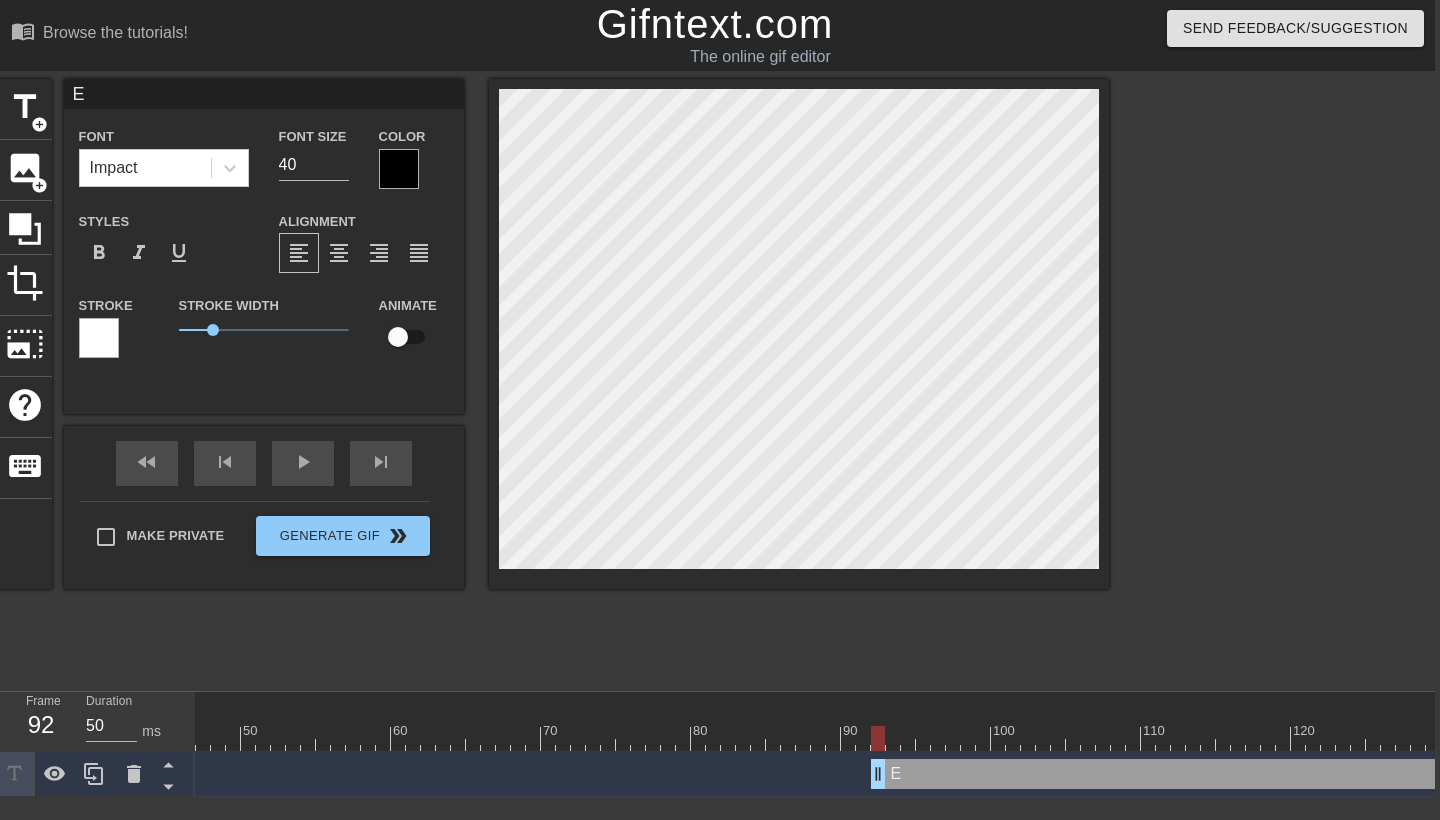 type on "[FIRST]" 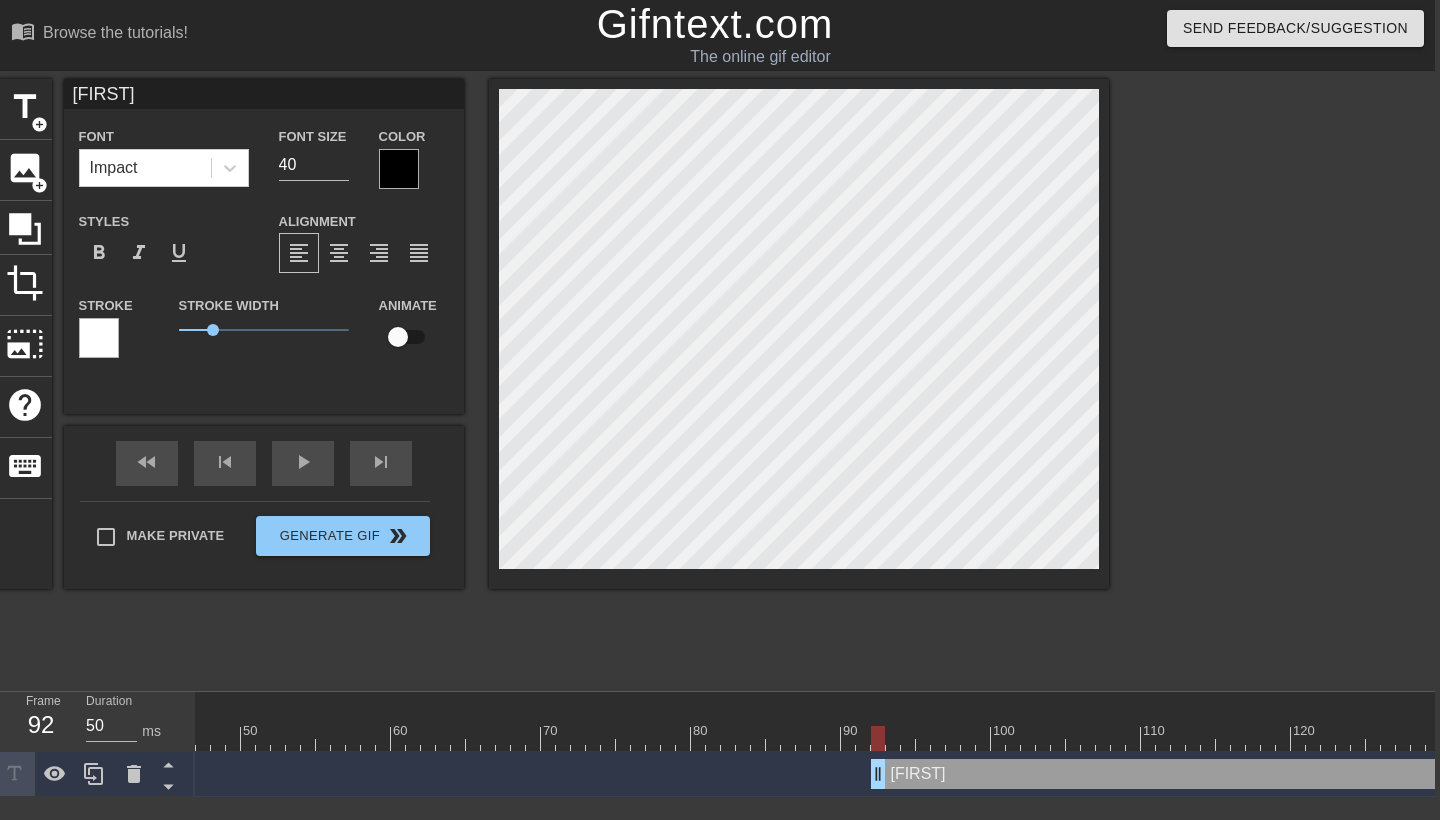 type on "[FIRST]" 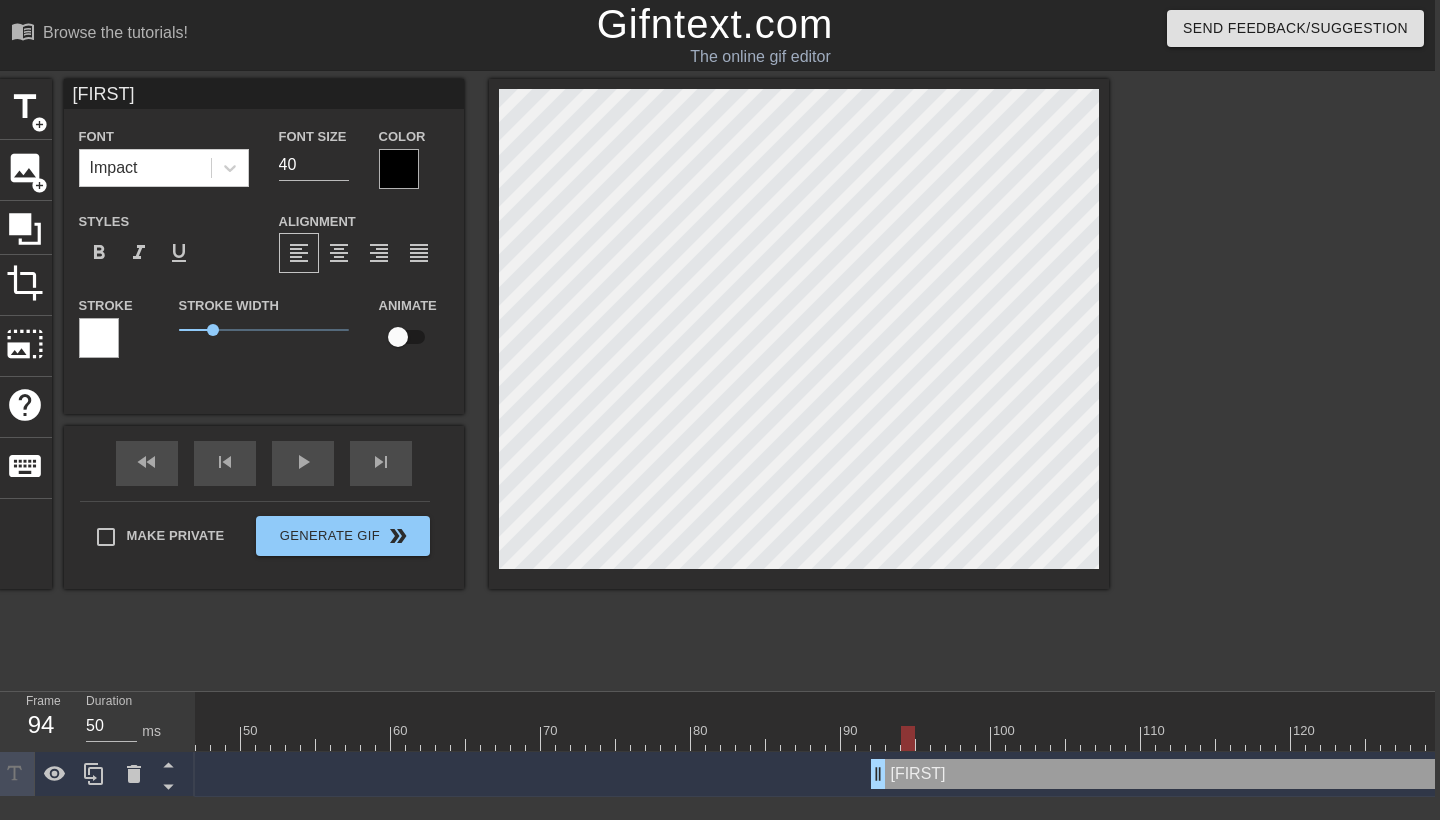 drag, startPoint x: 880, startPoint y: 740, endPoint x: 904, endPoint y: 740, distance: 24 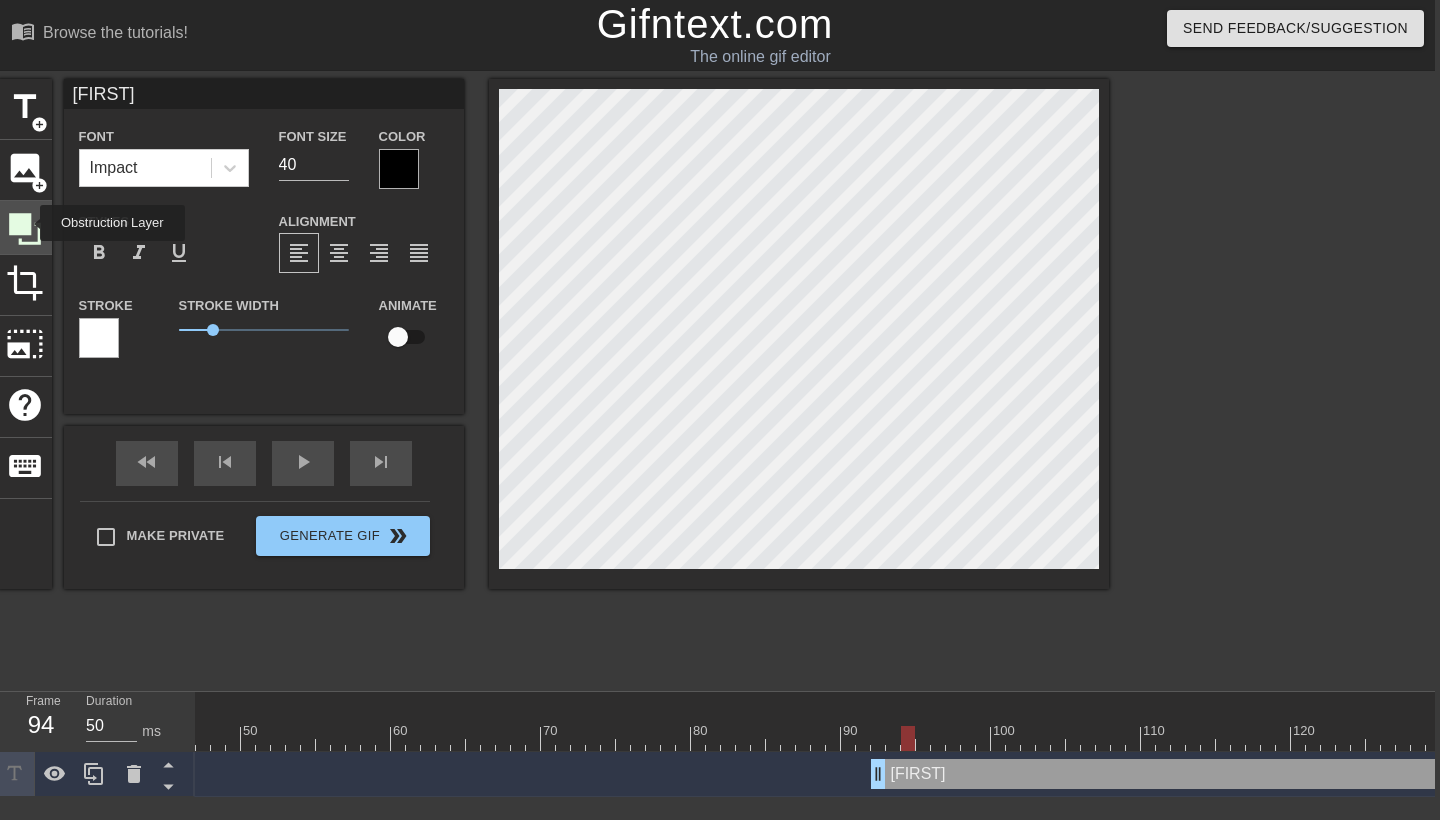 click 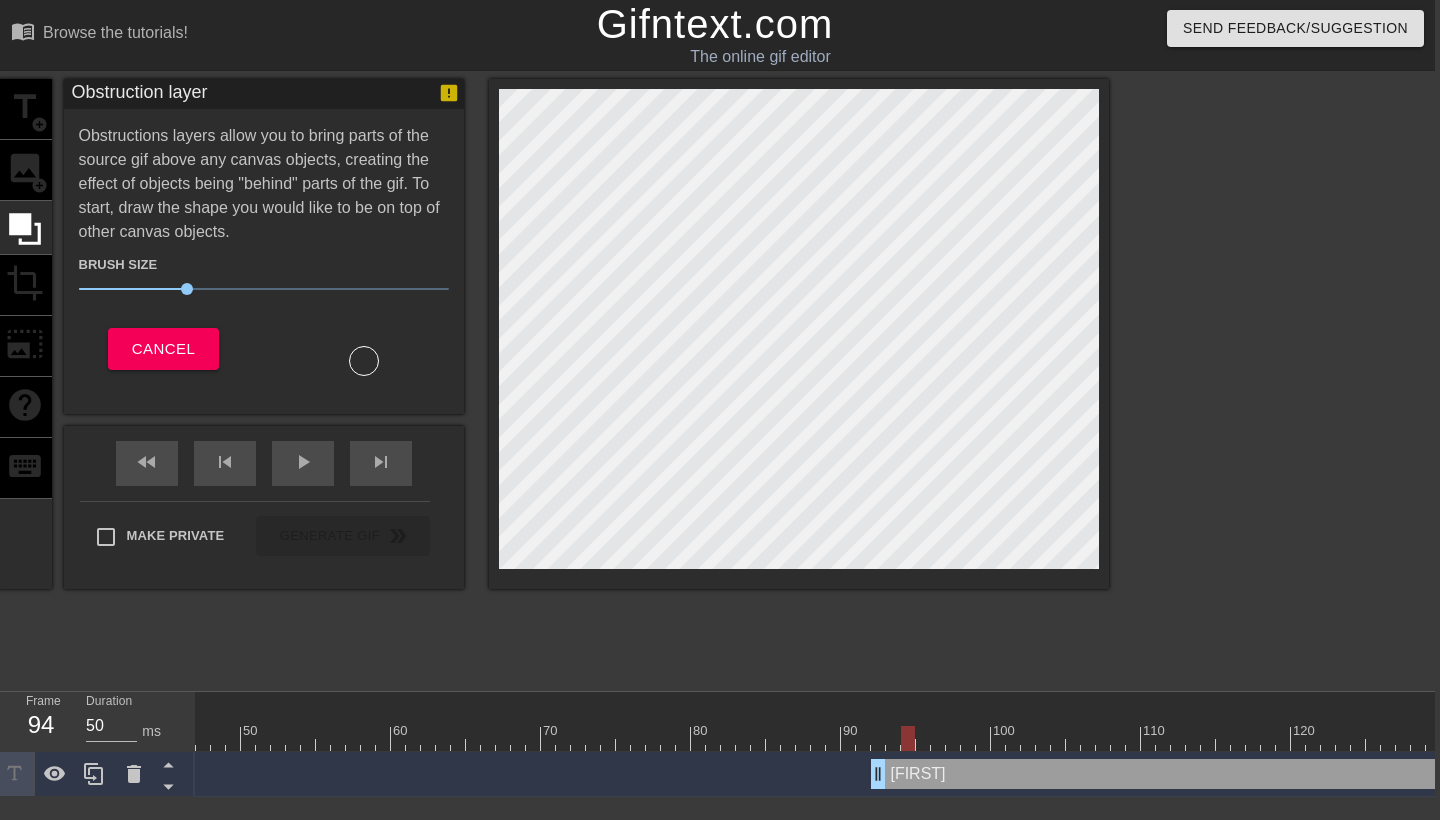 click on "title add_circle image add_circle crop photo_size_select_large help keyboard" at bounding box center (25, 334) 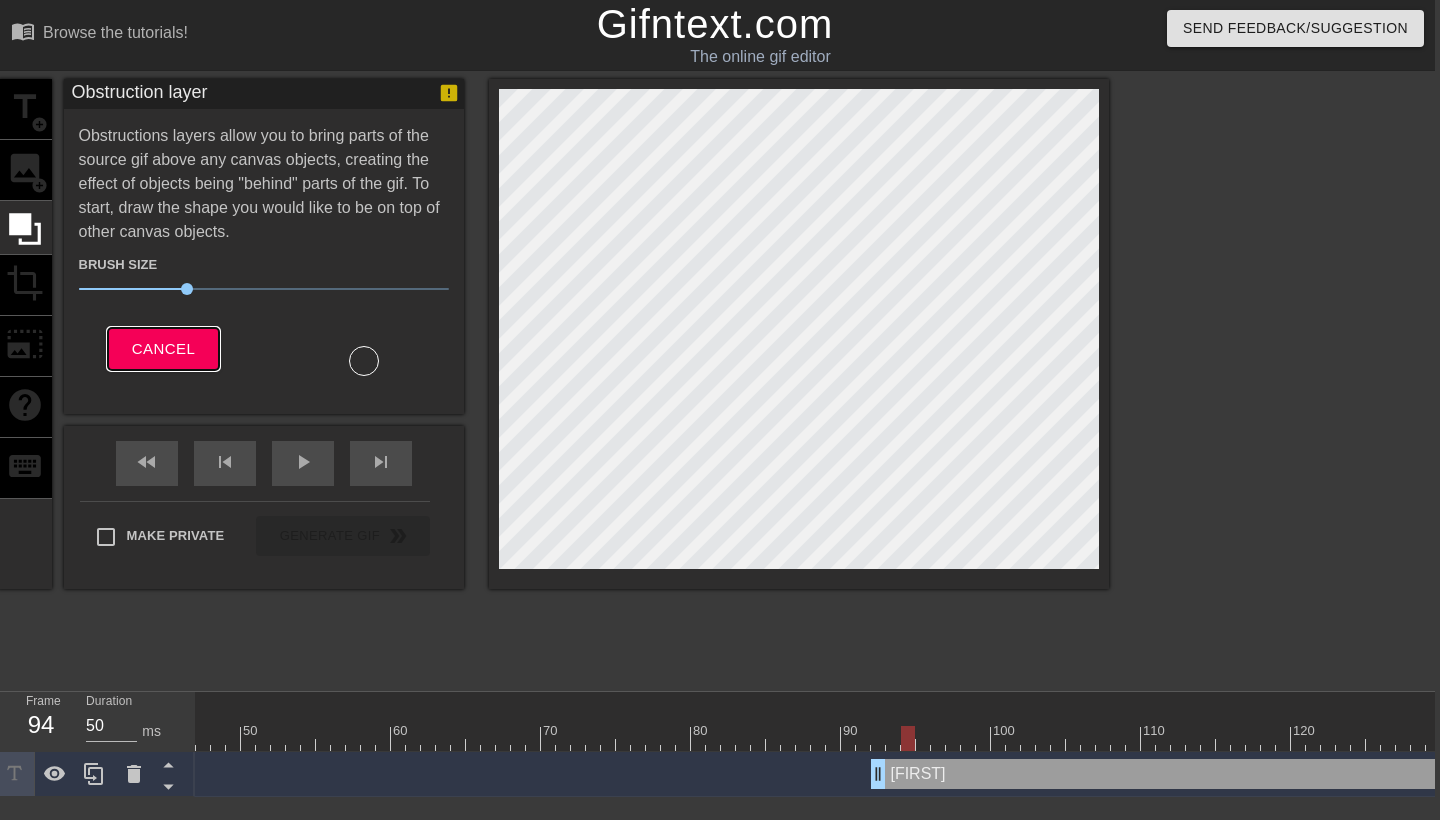 click on "Cancel" at bounding box center [163, 349] 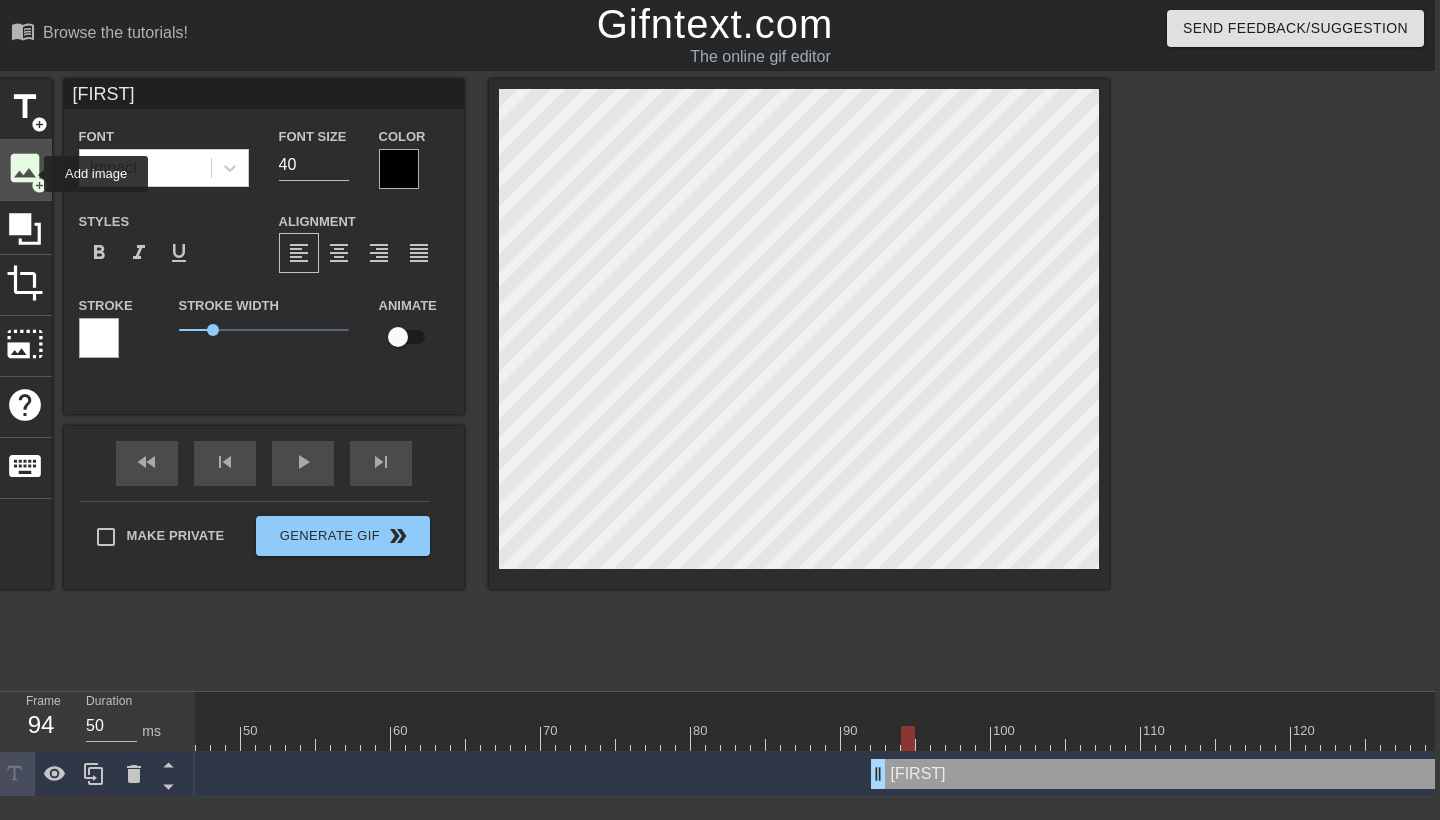 click on "image" at bounding box center (25, 168) 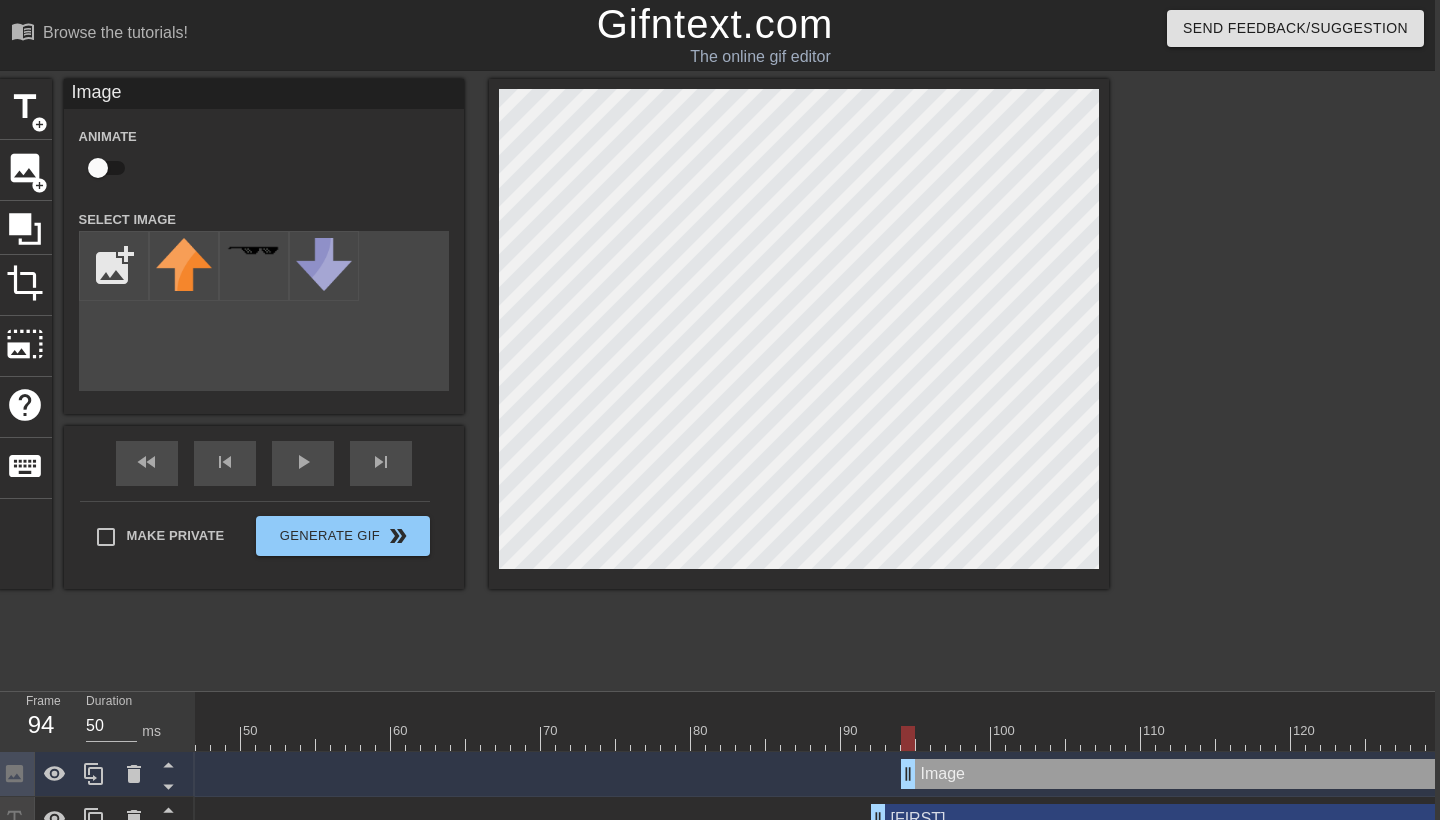 click on "add_photo_alternate" at bounding box center [264, 311] 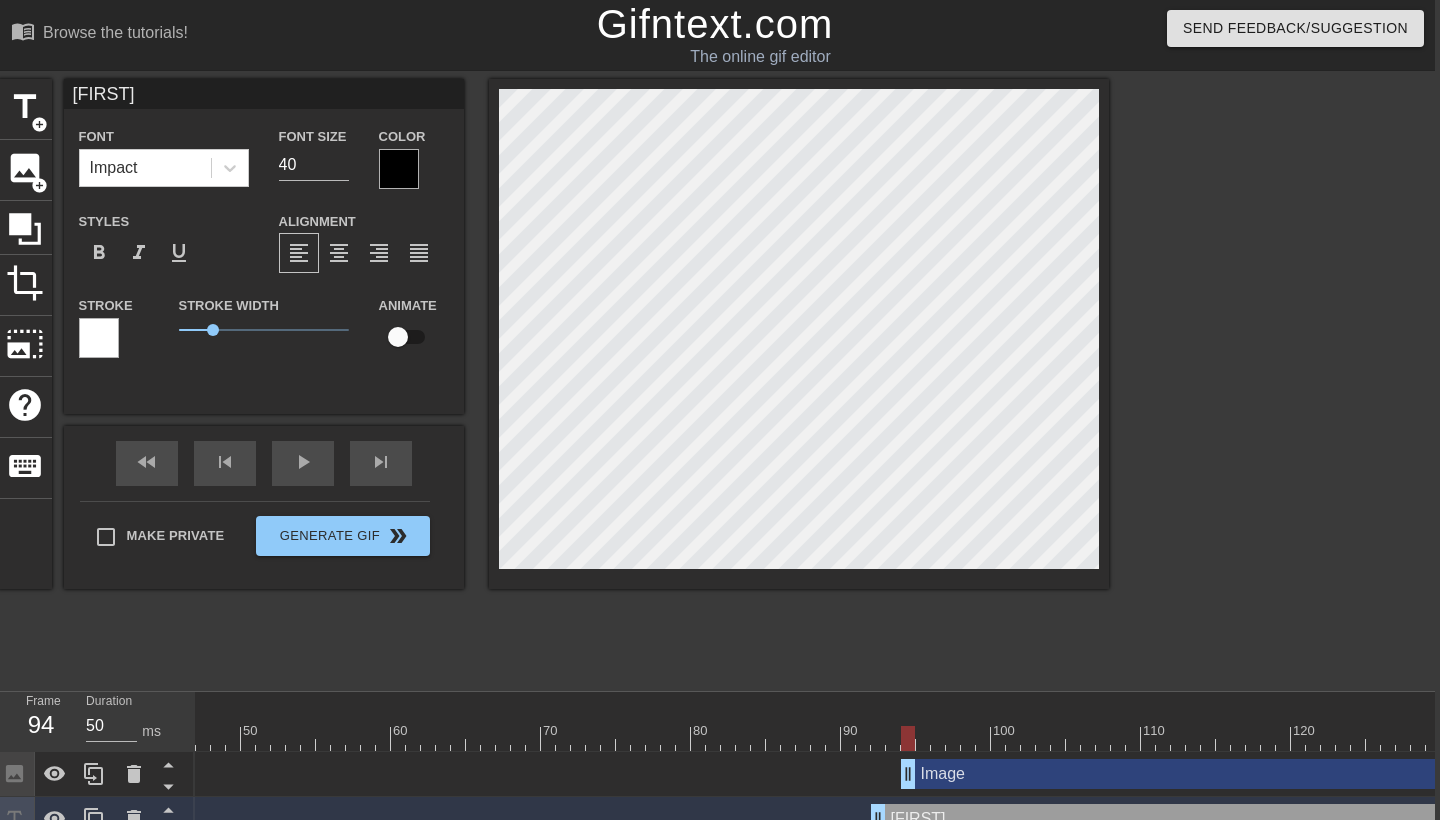 click at bounding box center [399, 169] 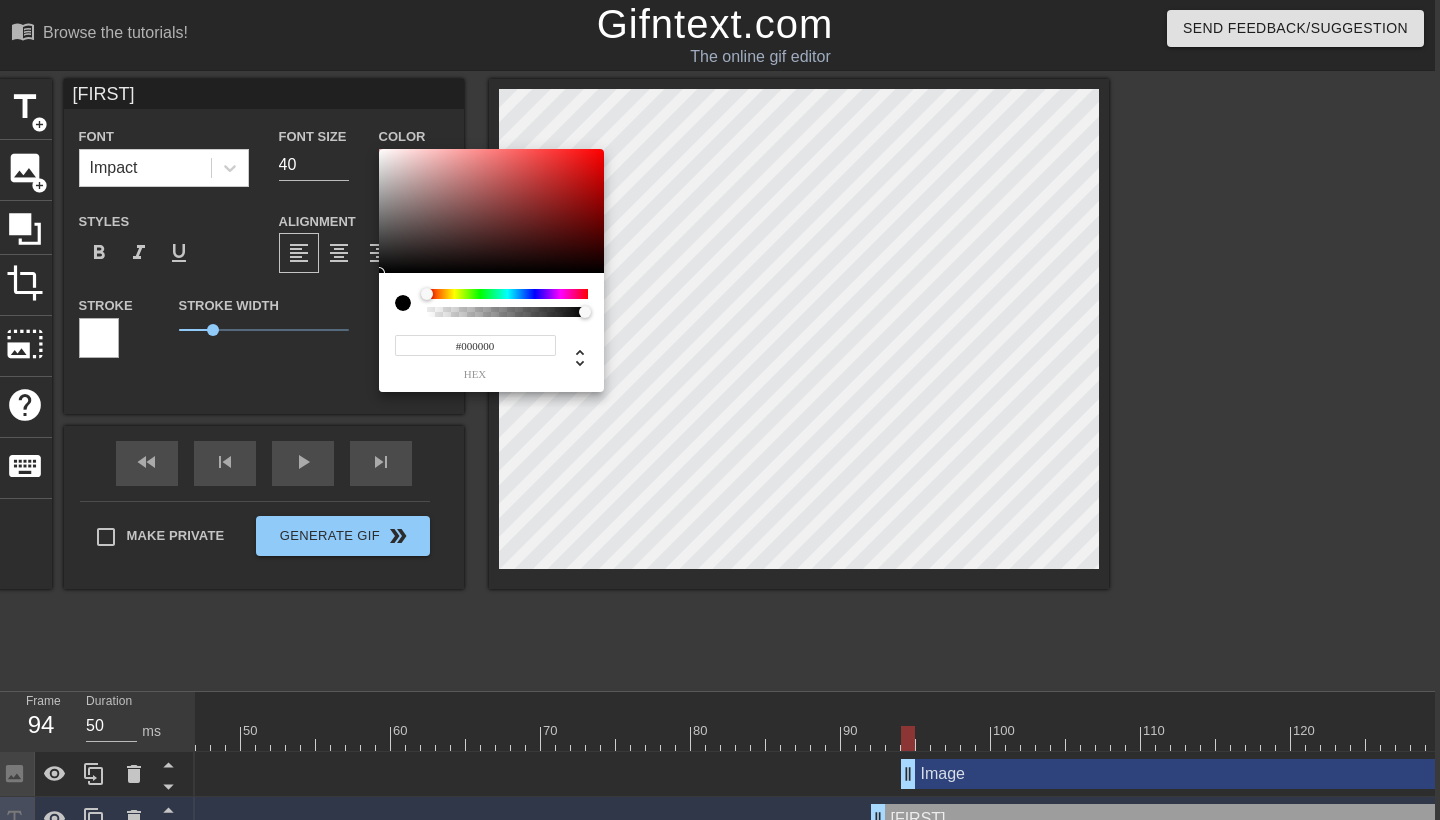 type on "0" 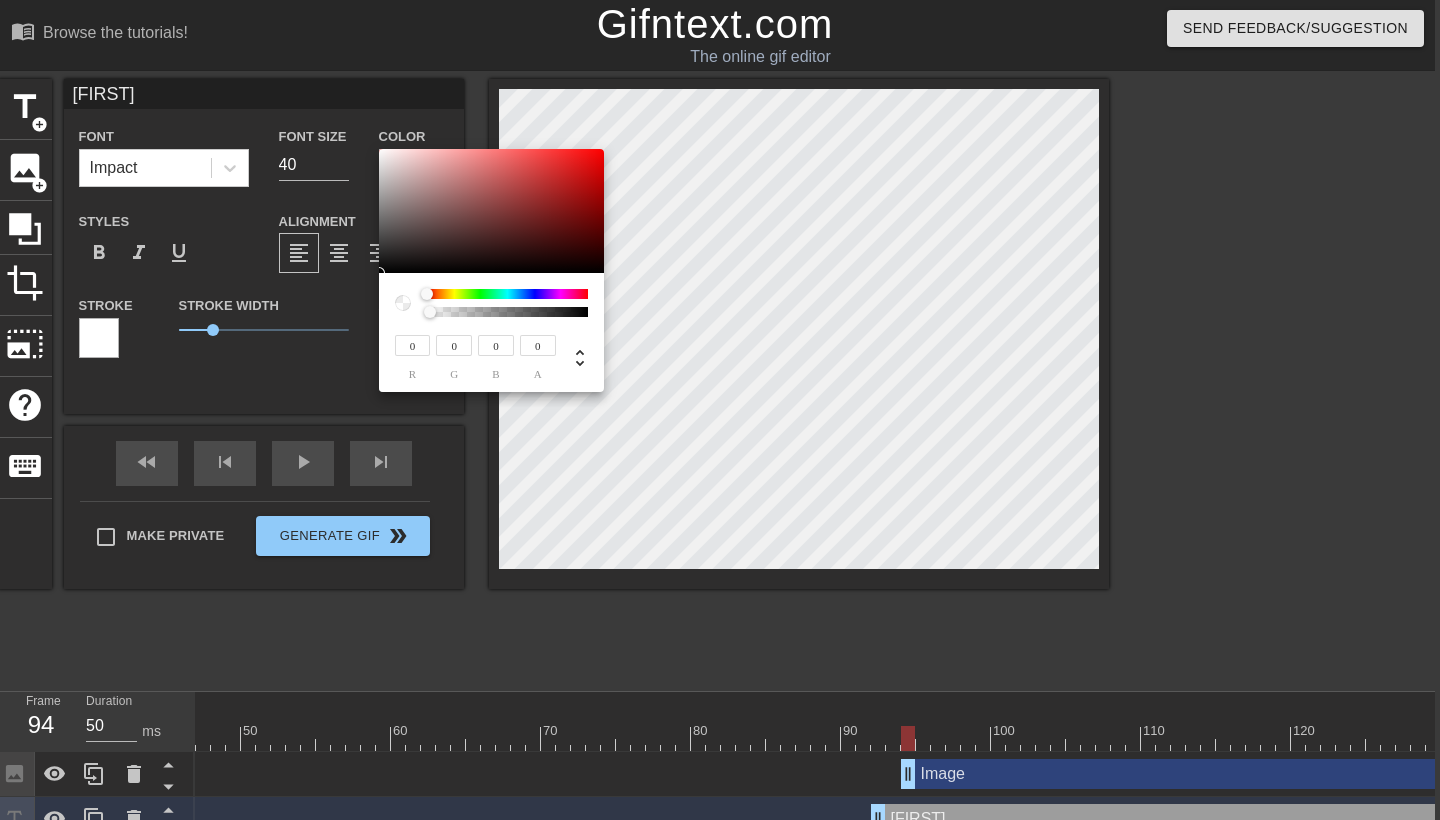drag, startPoint x: 579, startPoint y: 310, endPoint x: 377, endPoint y: 318, distance: 202.15836 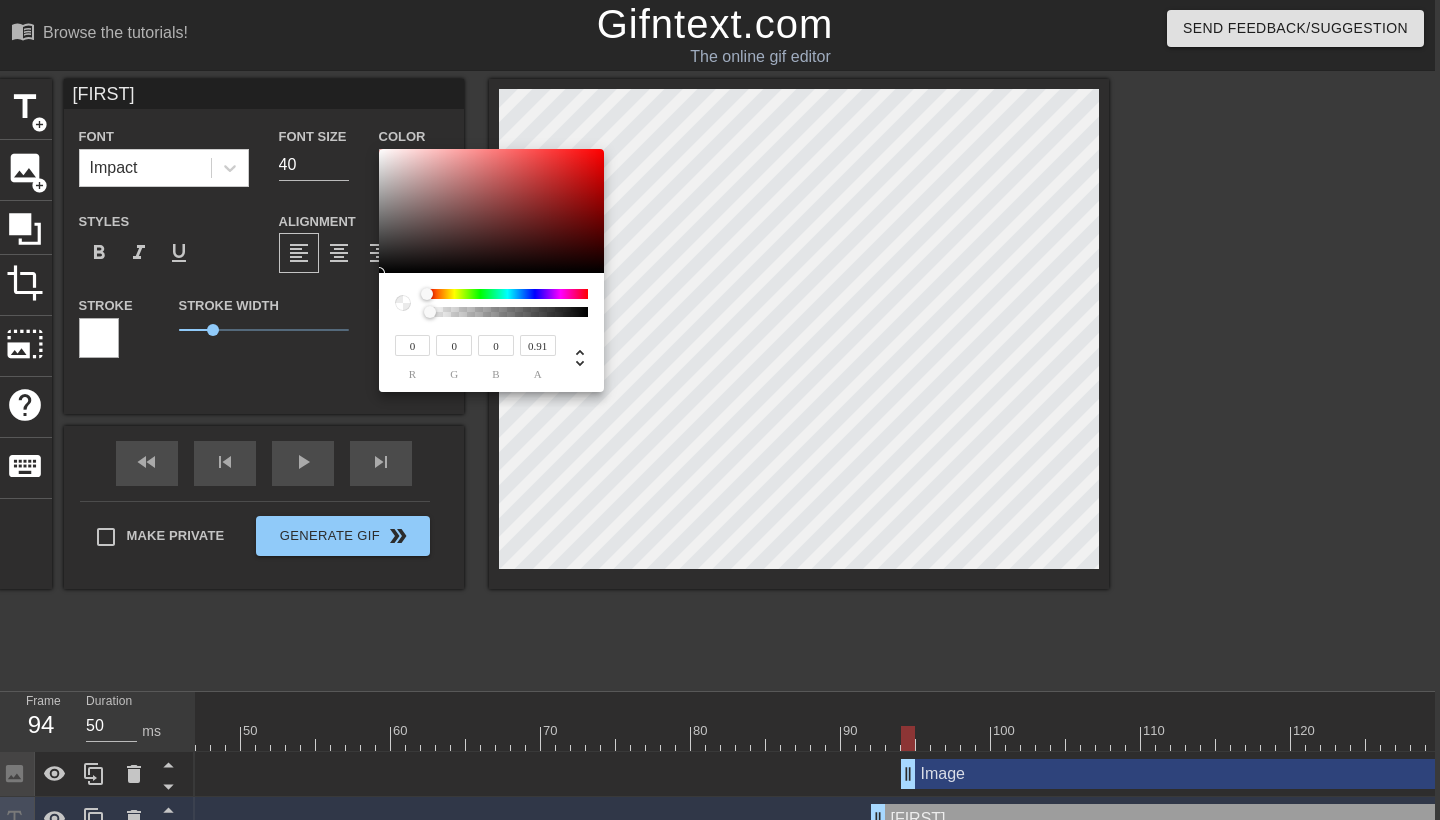 type on "1" 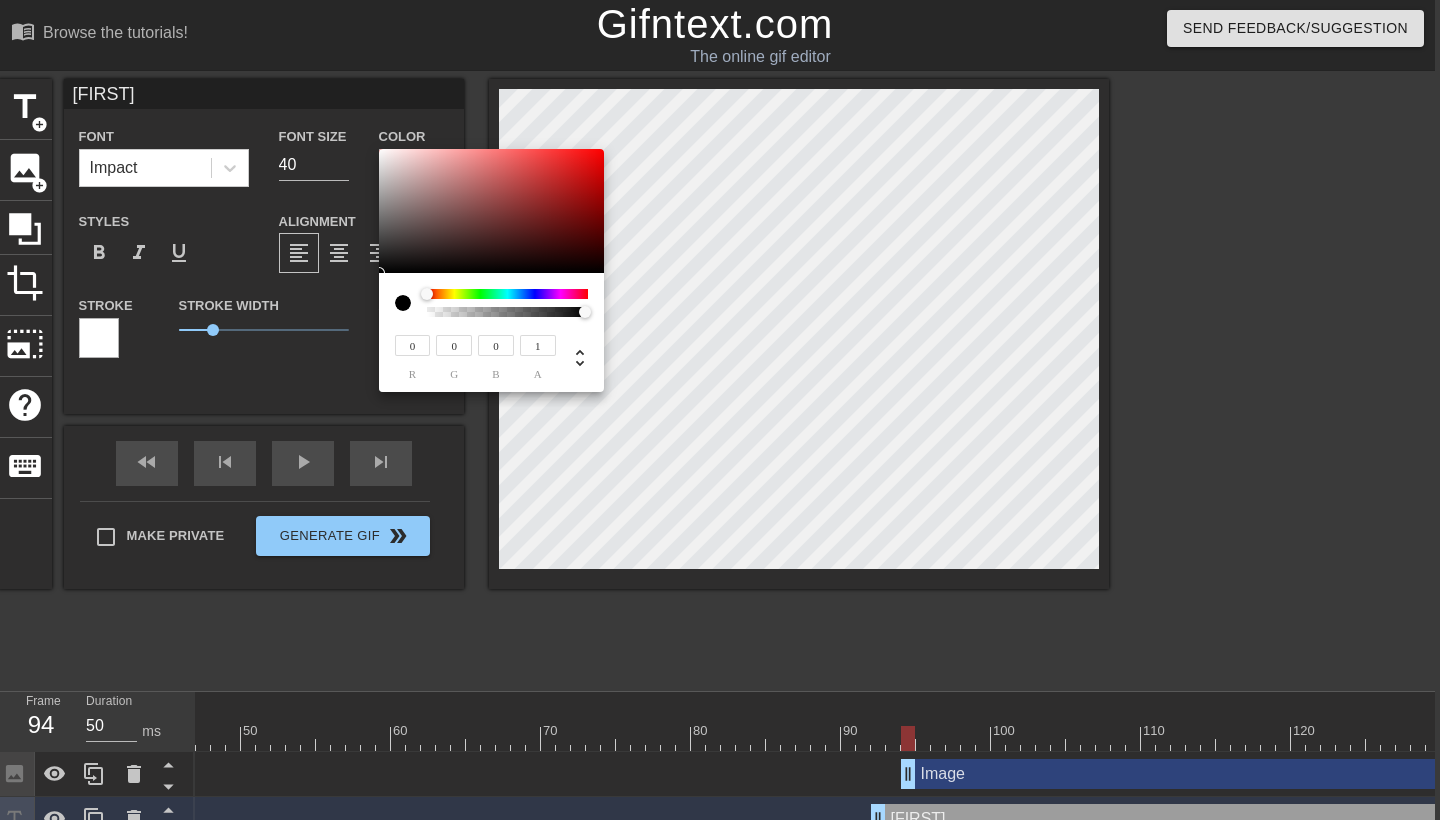 drag, startPoint x: 429, startPoint y: 311, endPoint x: 666, endPoint y: 305, distance: 237.07594 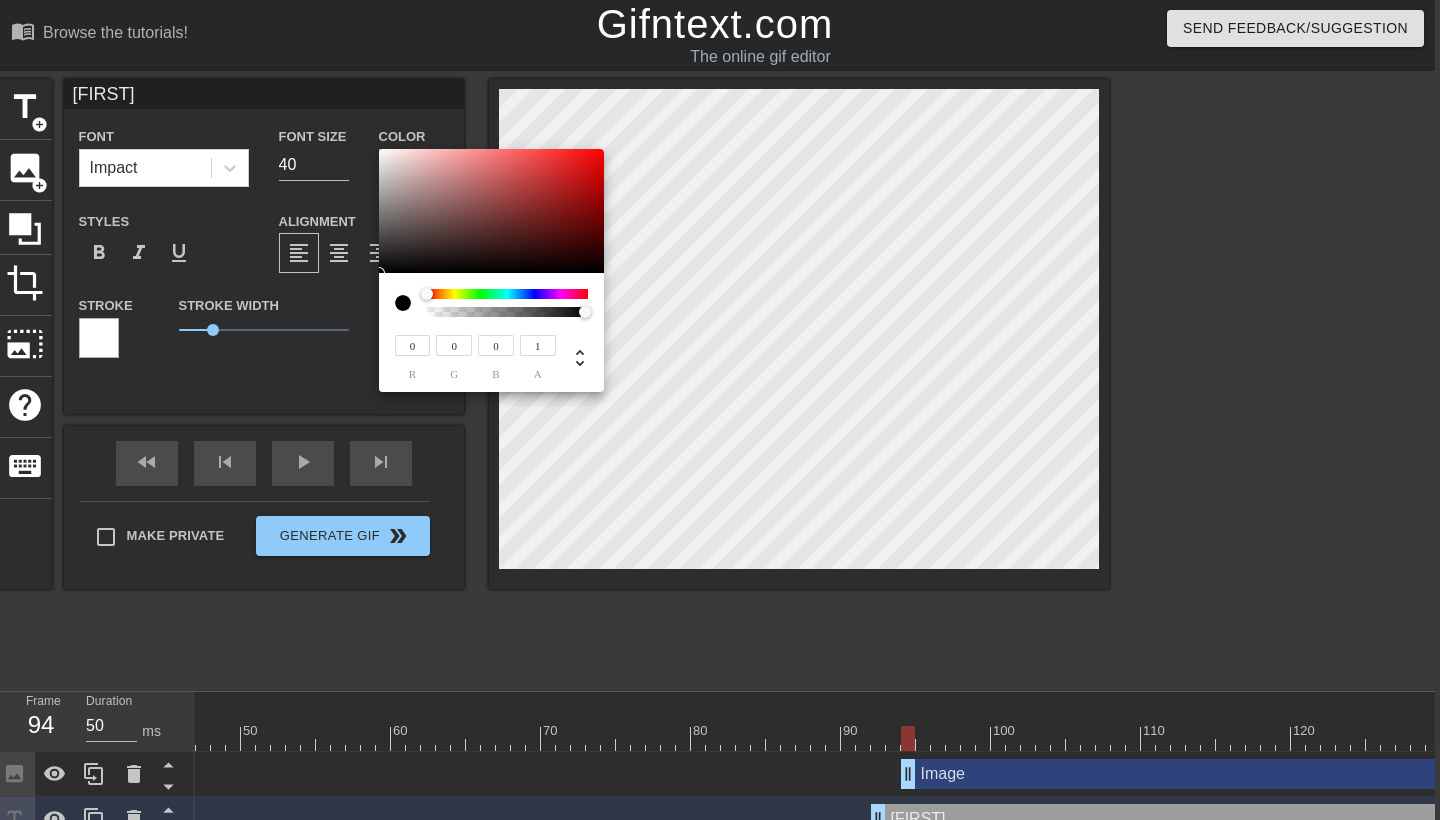 click at bounding box center (403, 303) 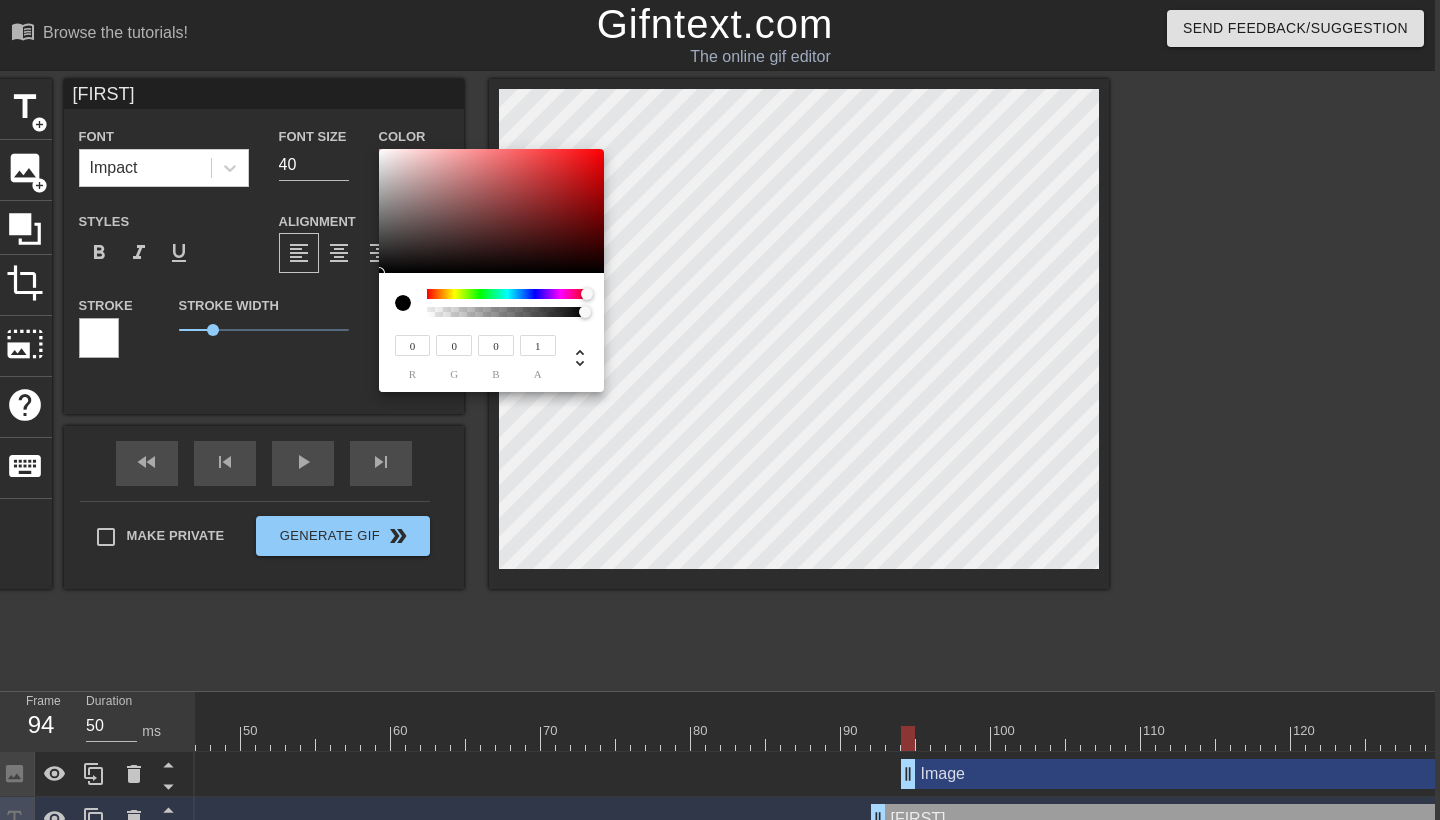 click at bounding box center (593, 295) 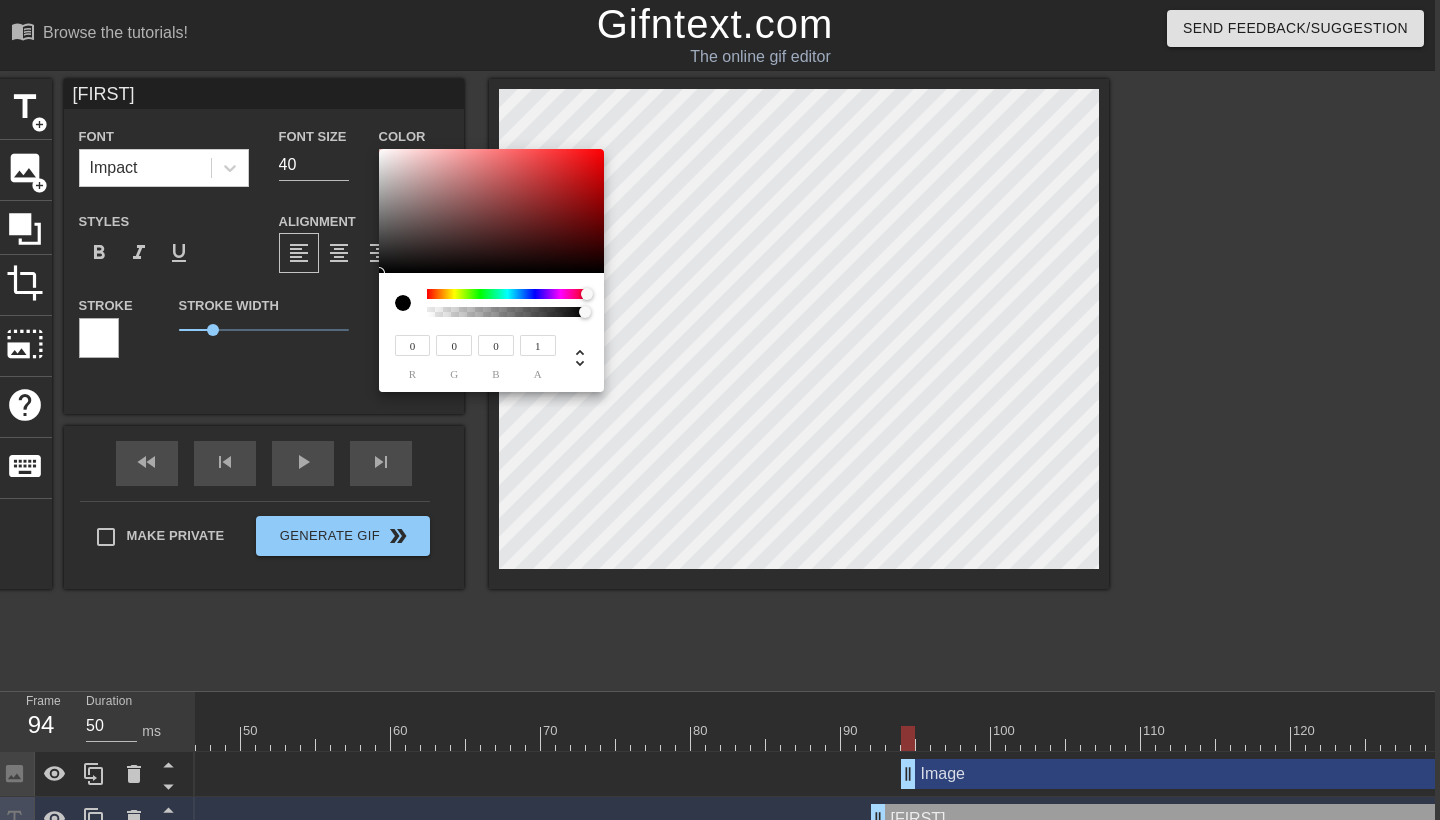 click at bounding box center (507, 294) 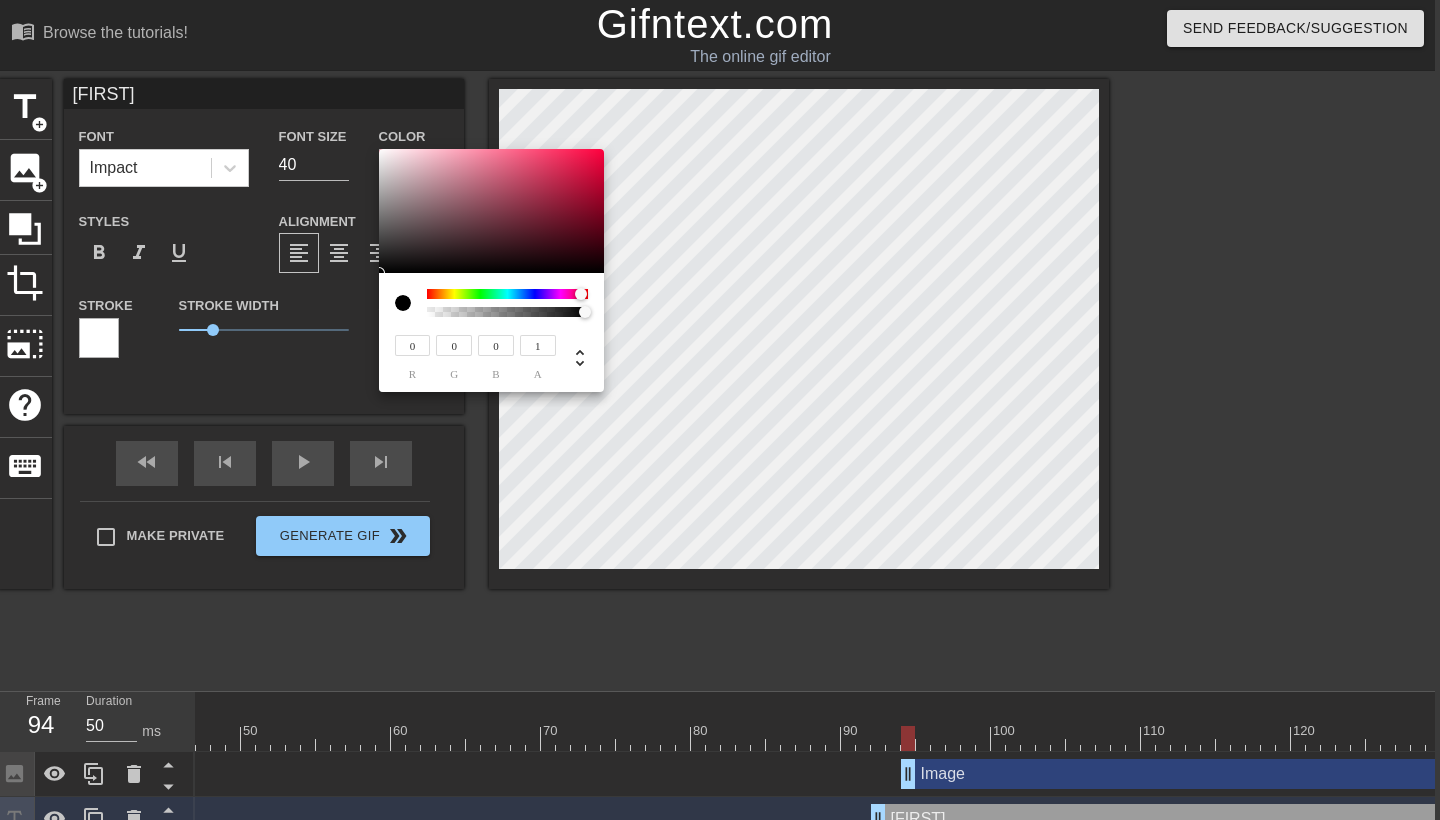 click at bounding box center (411, 303) 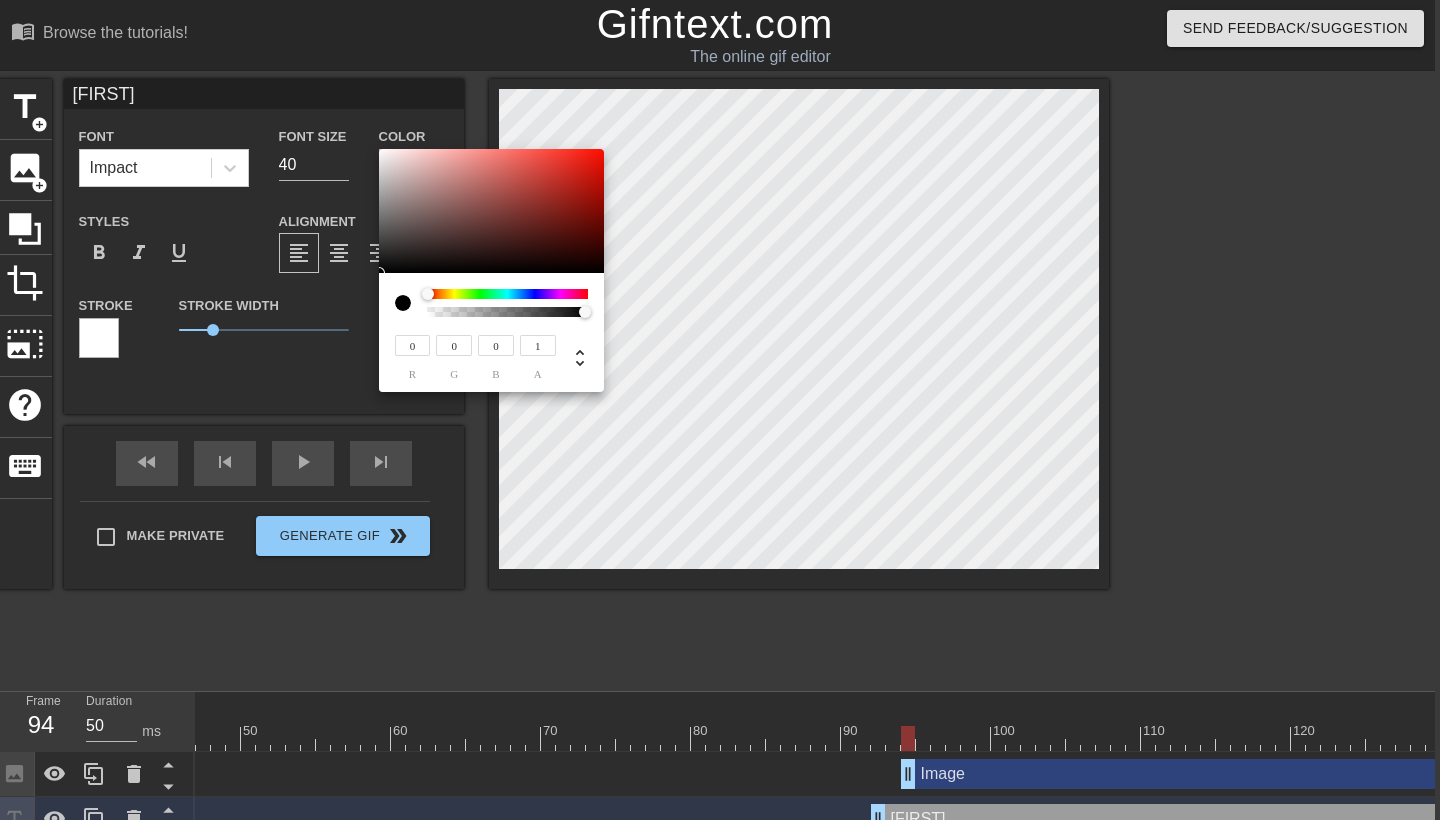 click at bounding box center (507, 294) 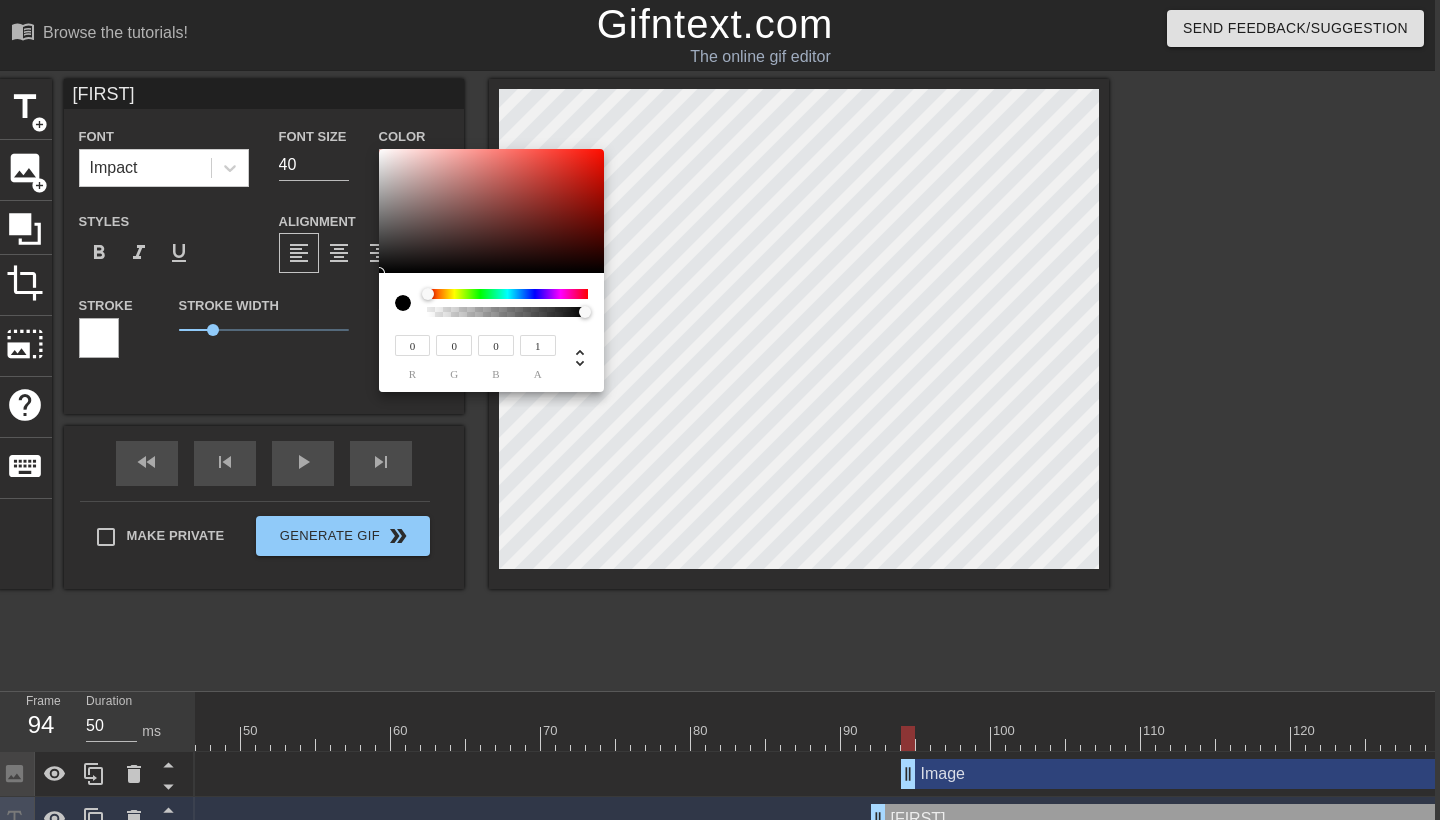drag, startPoint x: 422, startPoint y: 296, endPoint x: 406, endPoint y: 295, distance: 16.03122 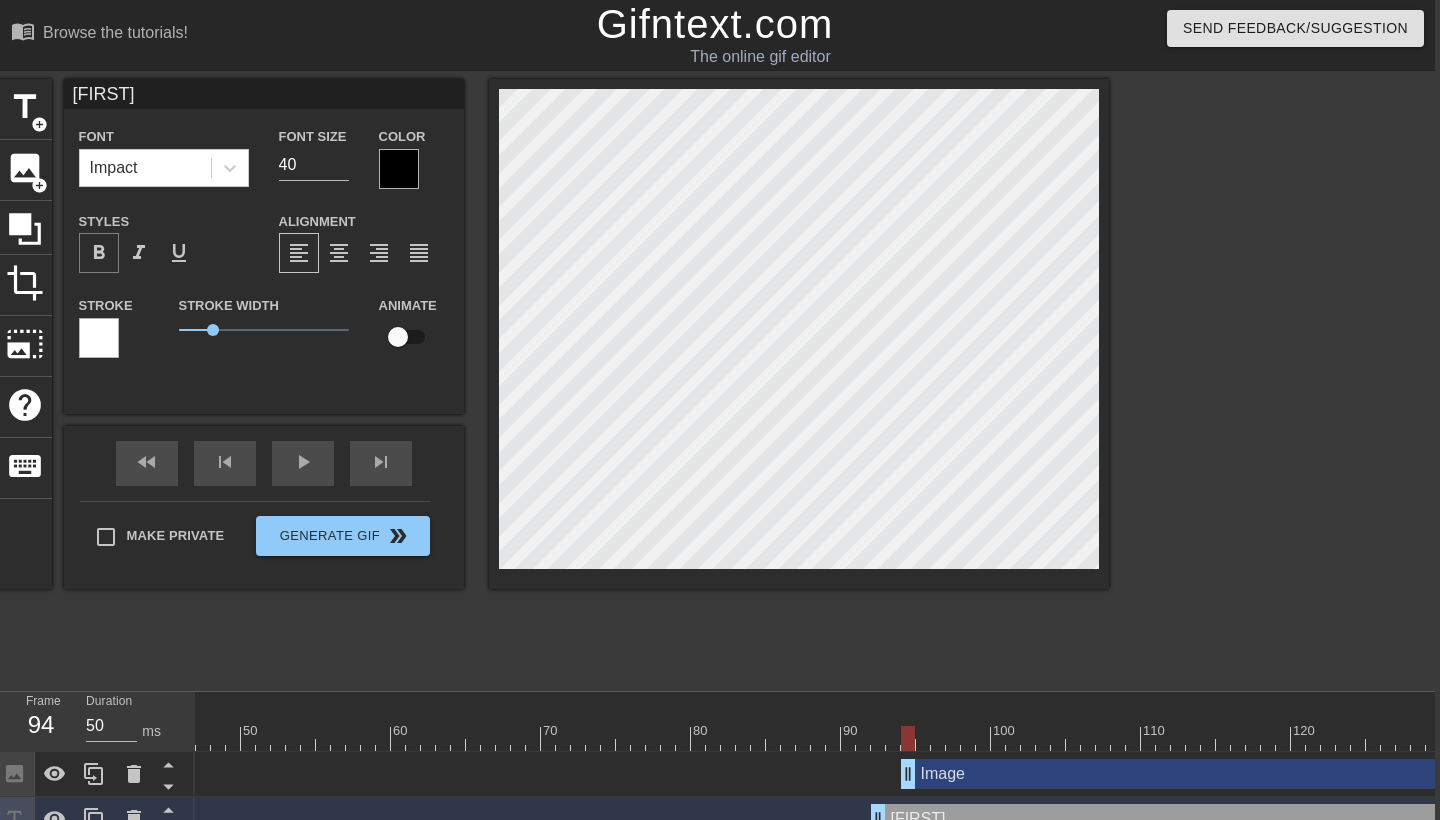 click on "format_bold" at bounding box center (99, 253) 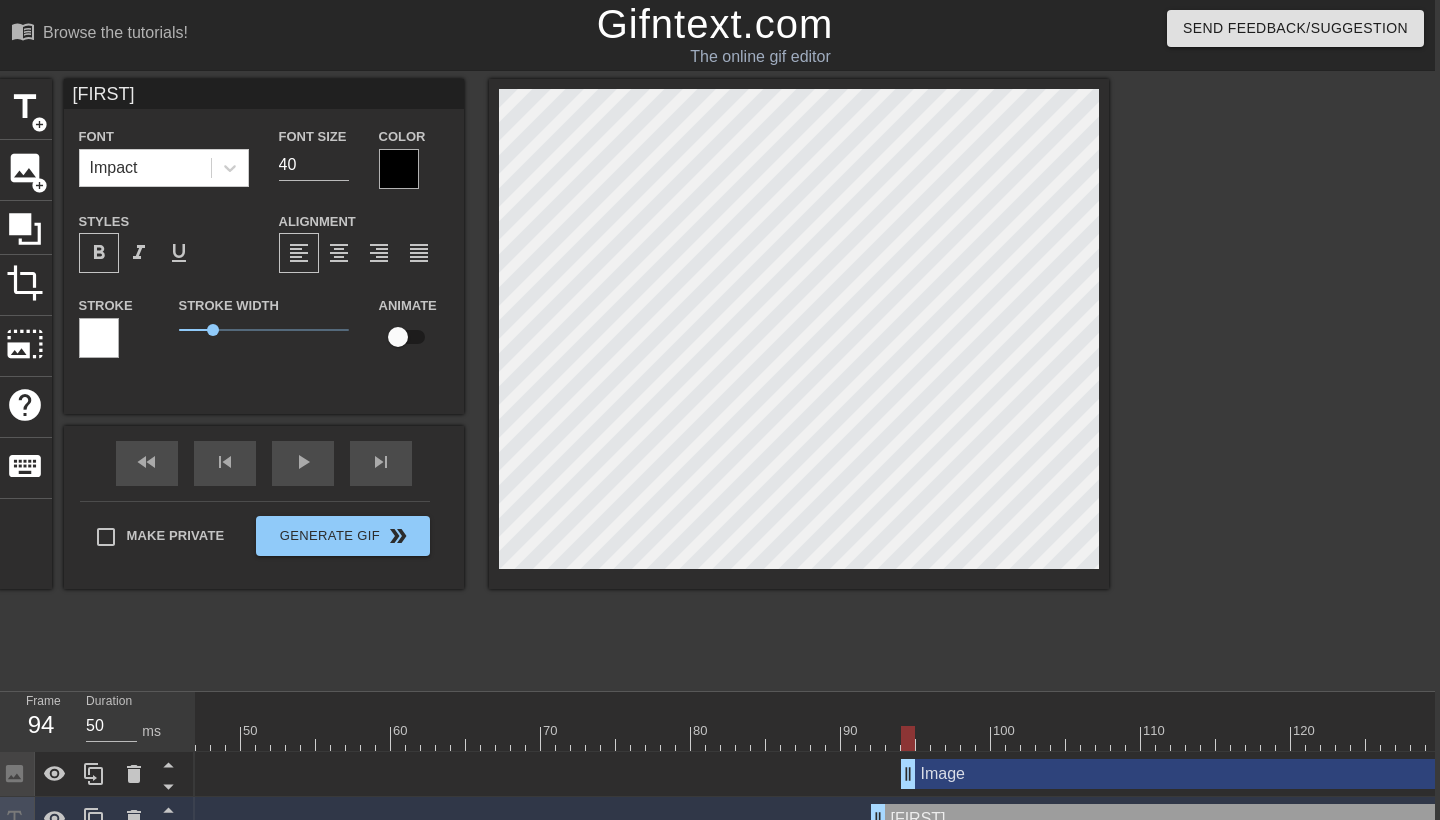 click at bounding box center (399, 169) 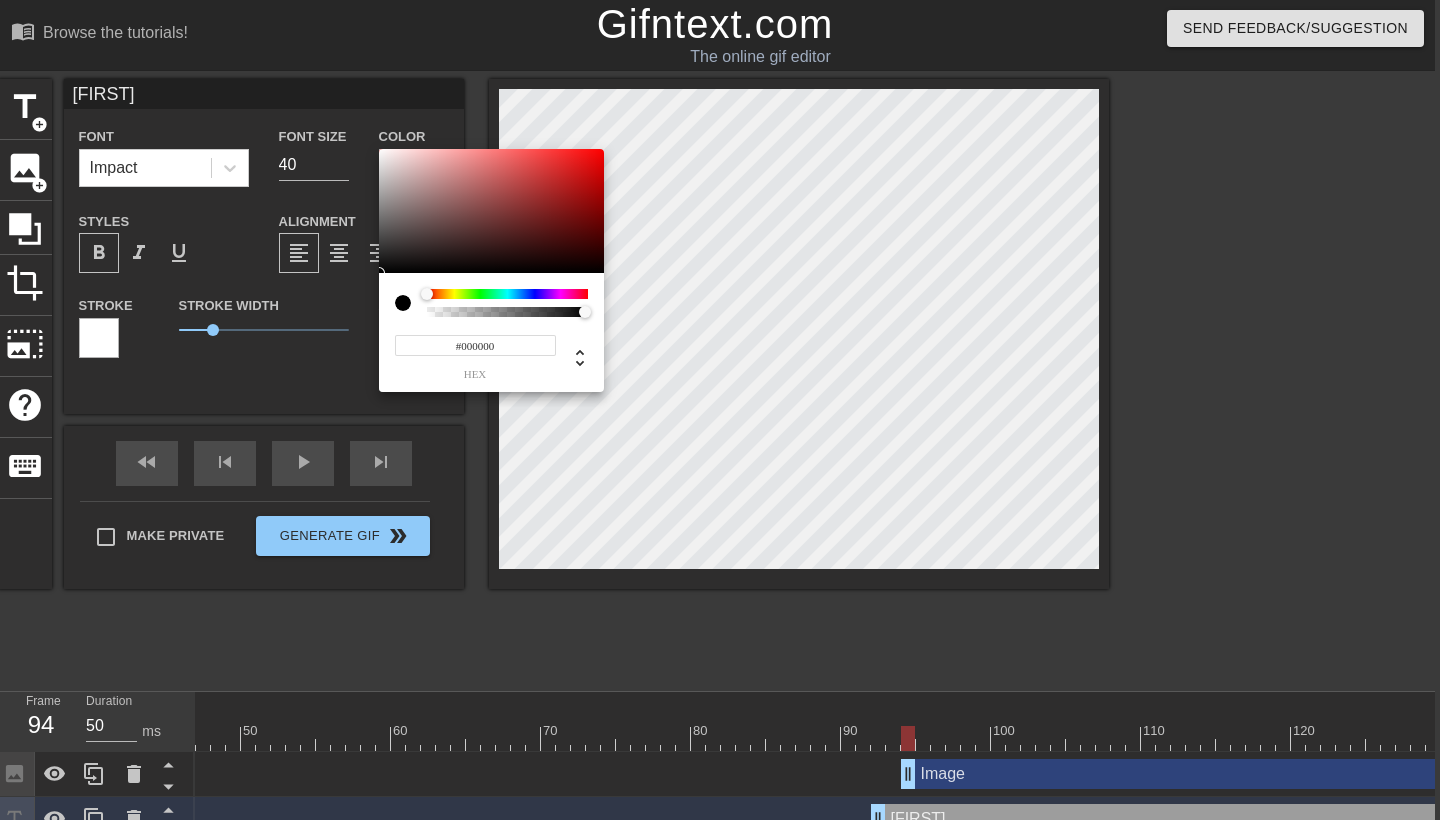 click on "#000000" at bounding box center (475, 345) 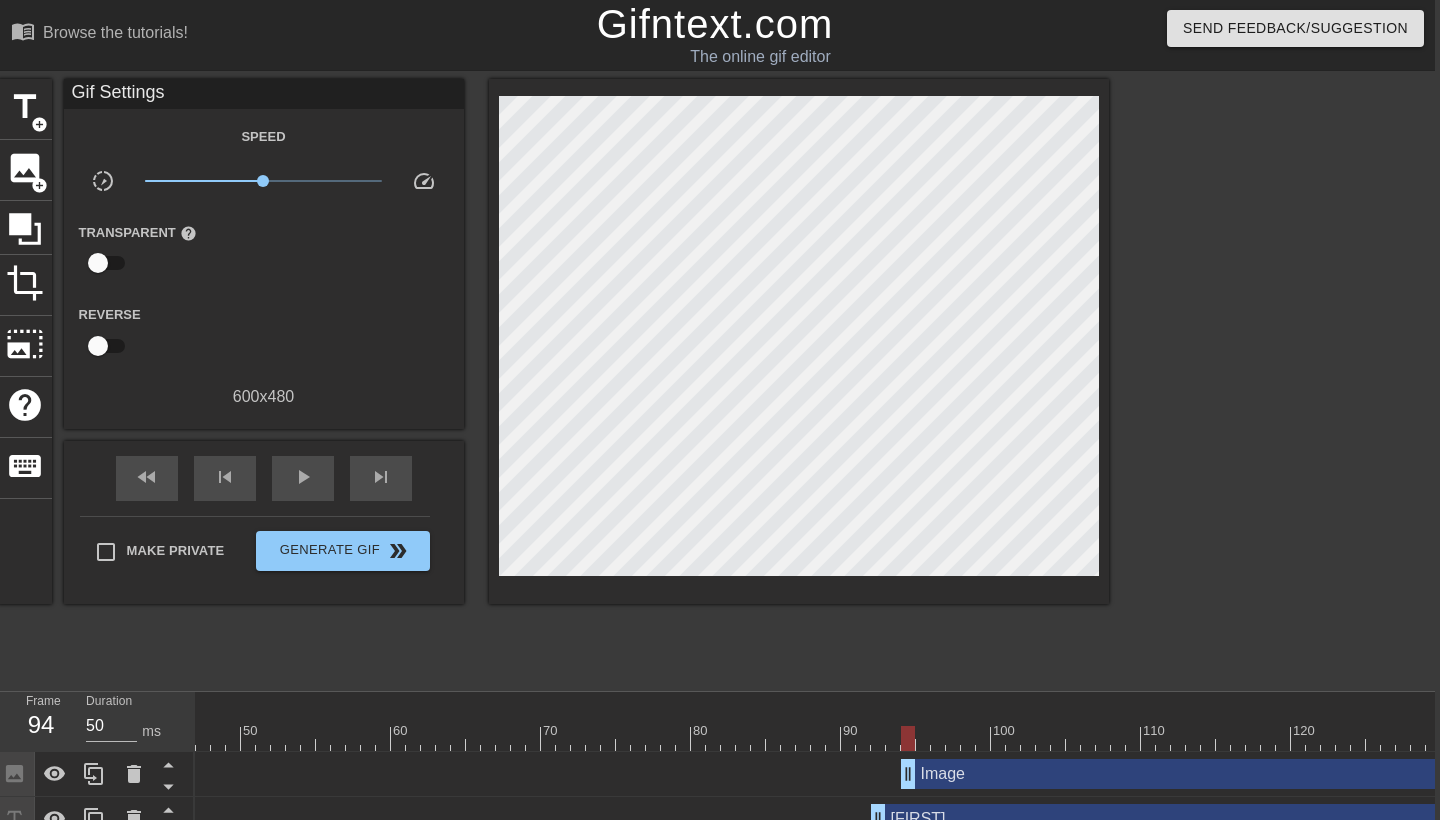 click on "title add_circle image add_circle crop photo_size_select_large help keyboard Gif Settings Speed slow_motion_video x1.00 speed Transparent help Reverse 600  x  480 fast_rewind skip_previous play_arrow skip_next Make Private Generate Gif double_arrow" at bounding box center [553, 379] 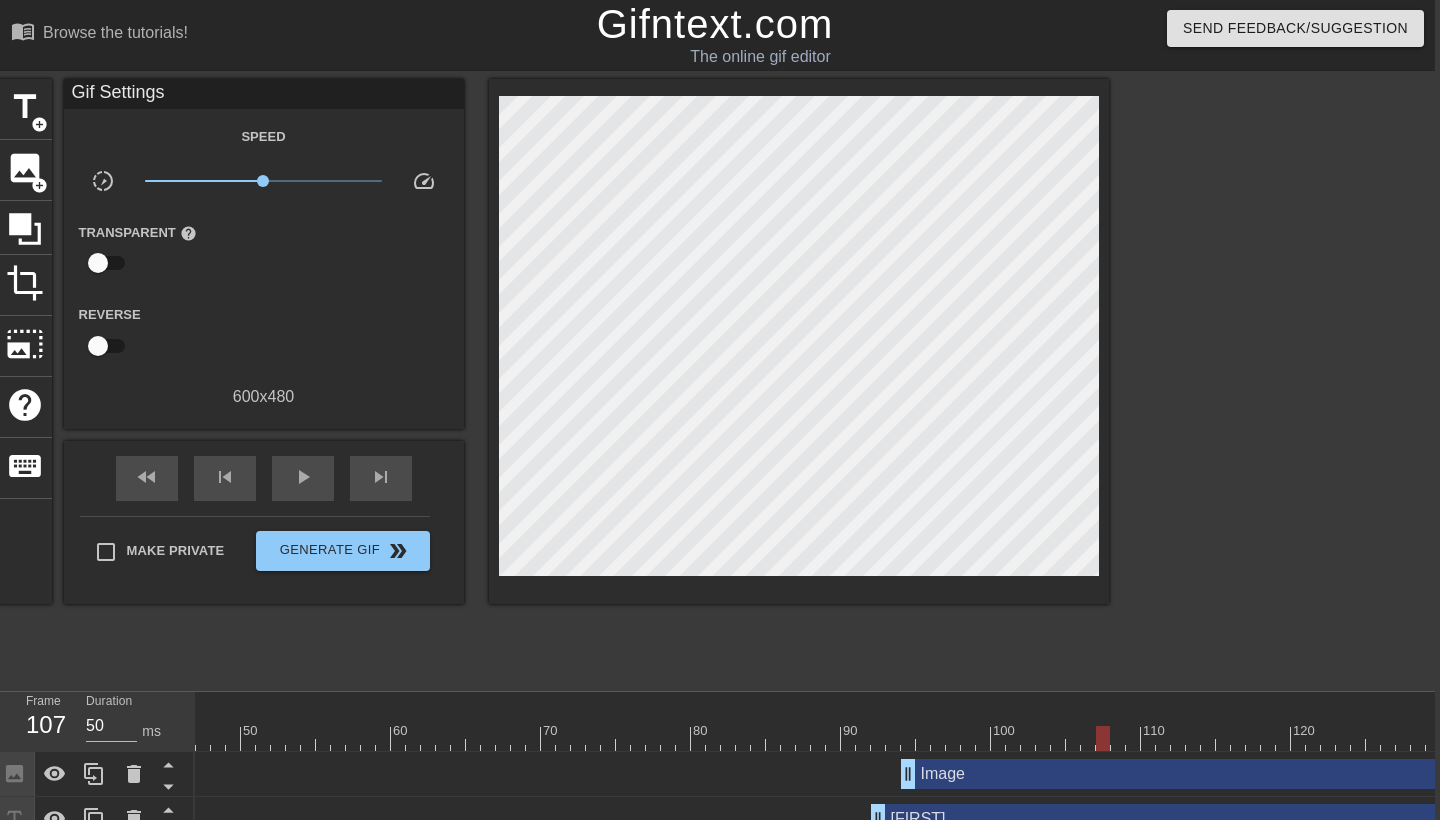 click at bounding box center [1163, 724] 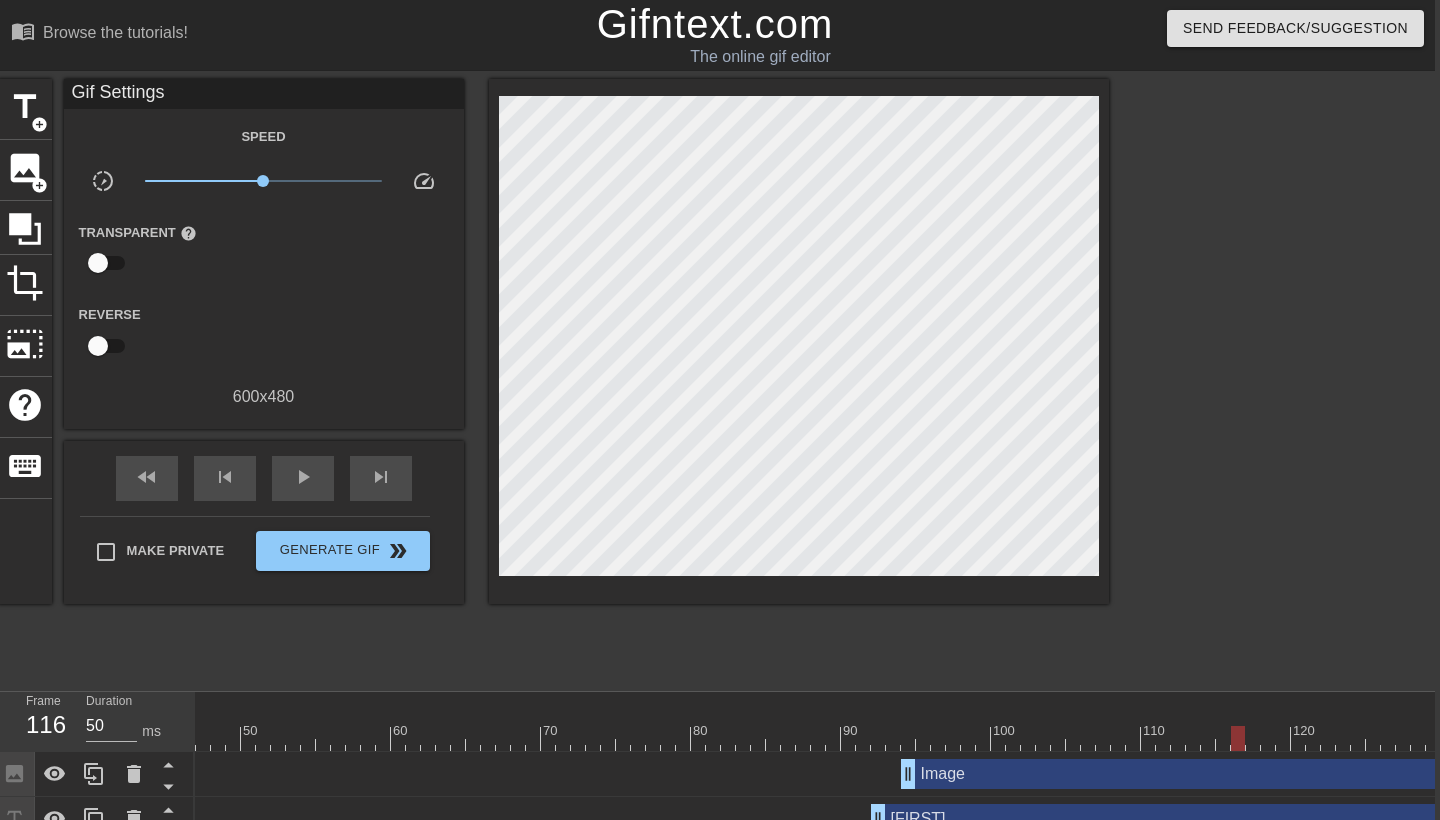 click at bounding box center (638, 738) 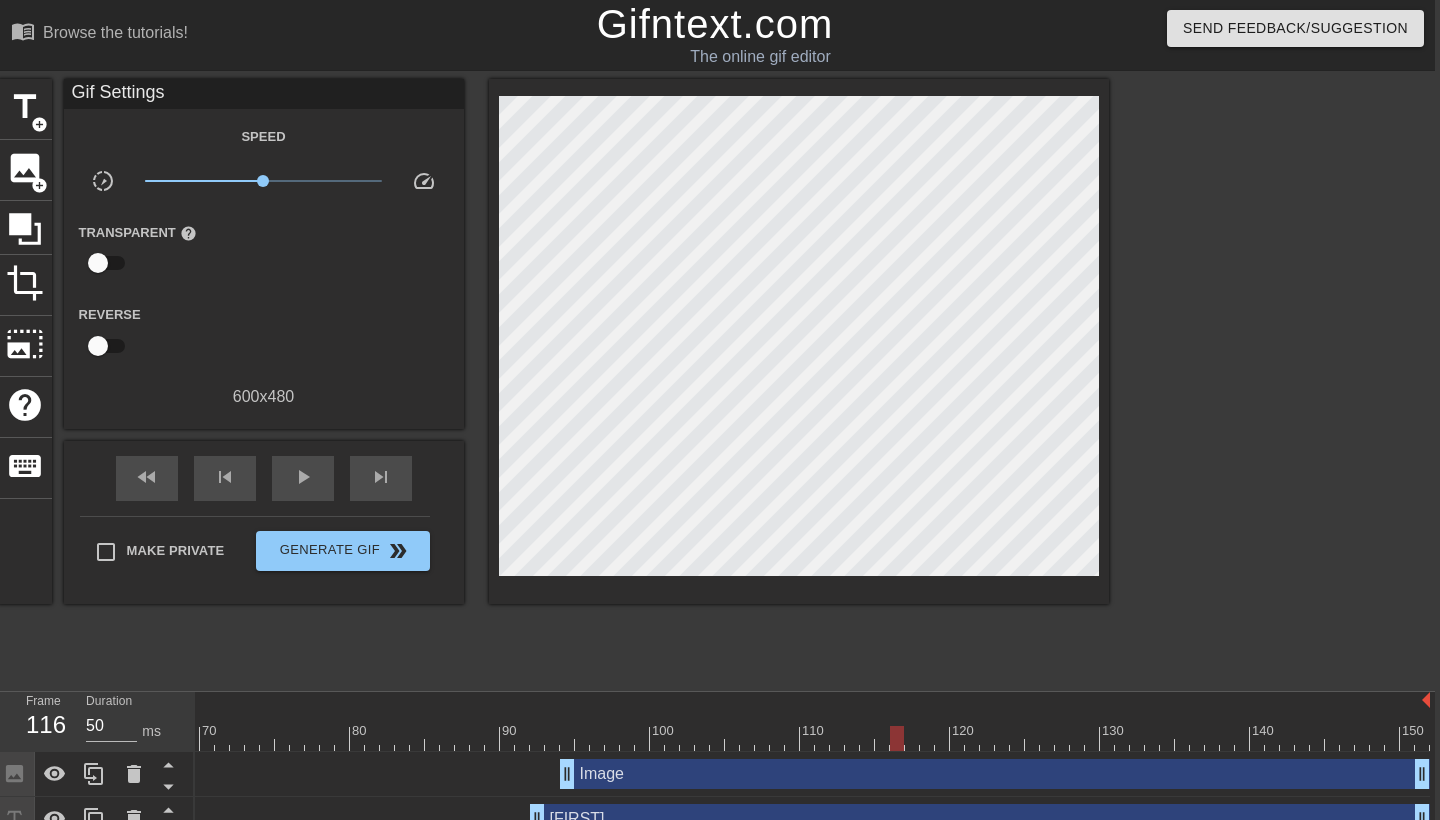 scroll, scrollTop: 0, scrollLeft: 1030, axis: horizontal 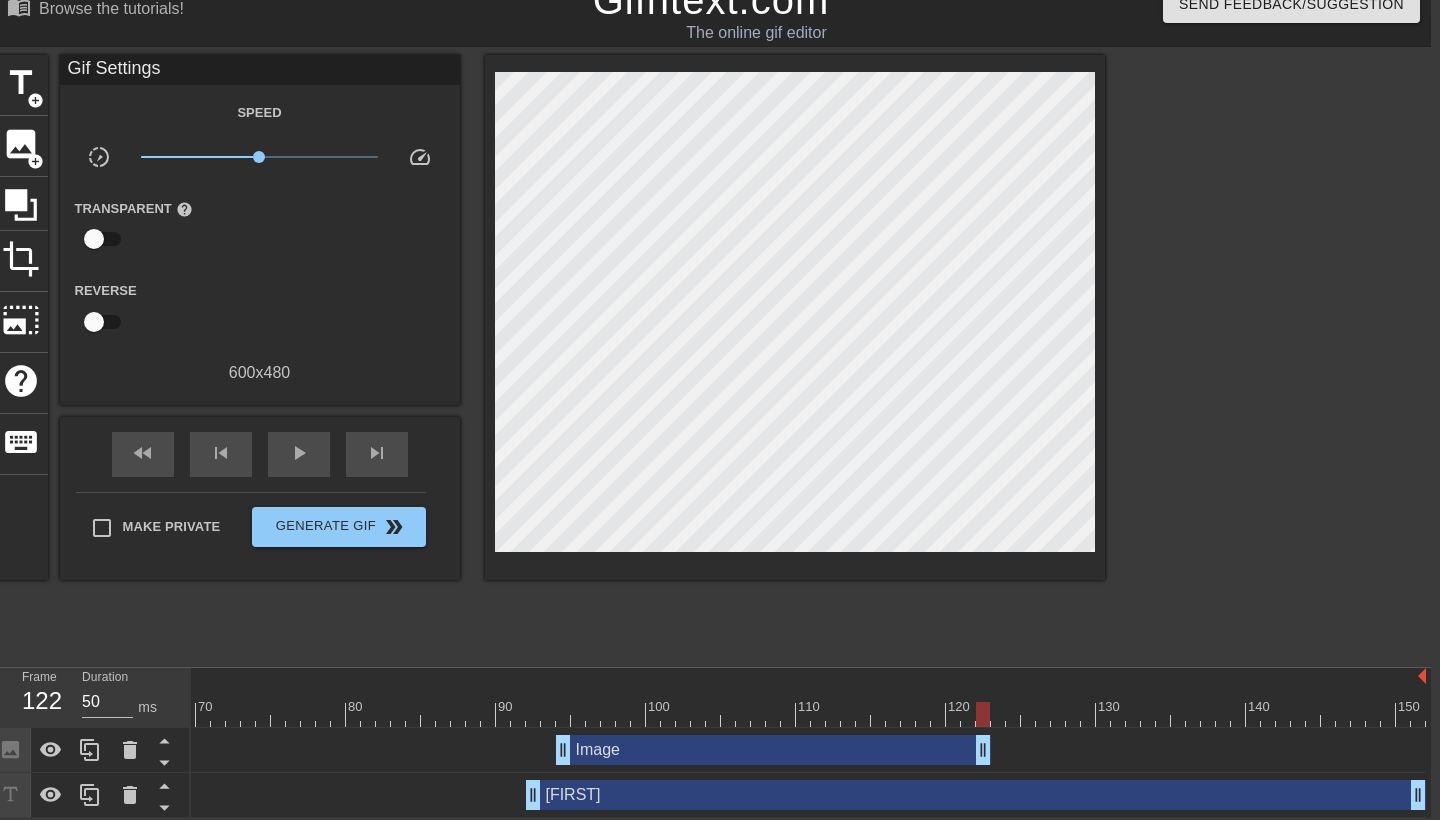 drag, startPoint x: 1416, startPoint y: 755, endPoint x: 946, endPoint y: 768, distance: 470.17975 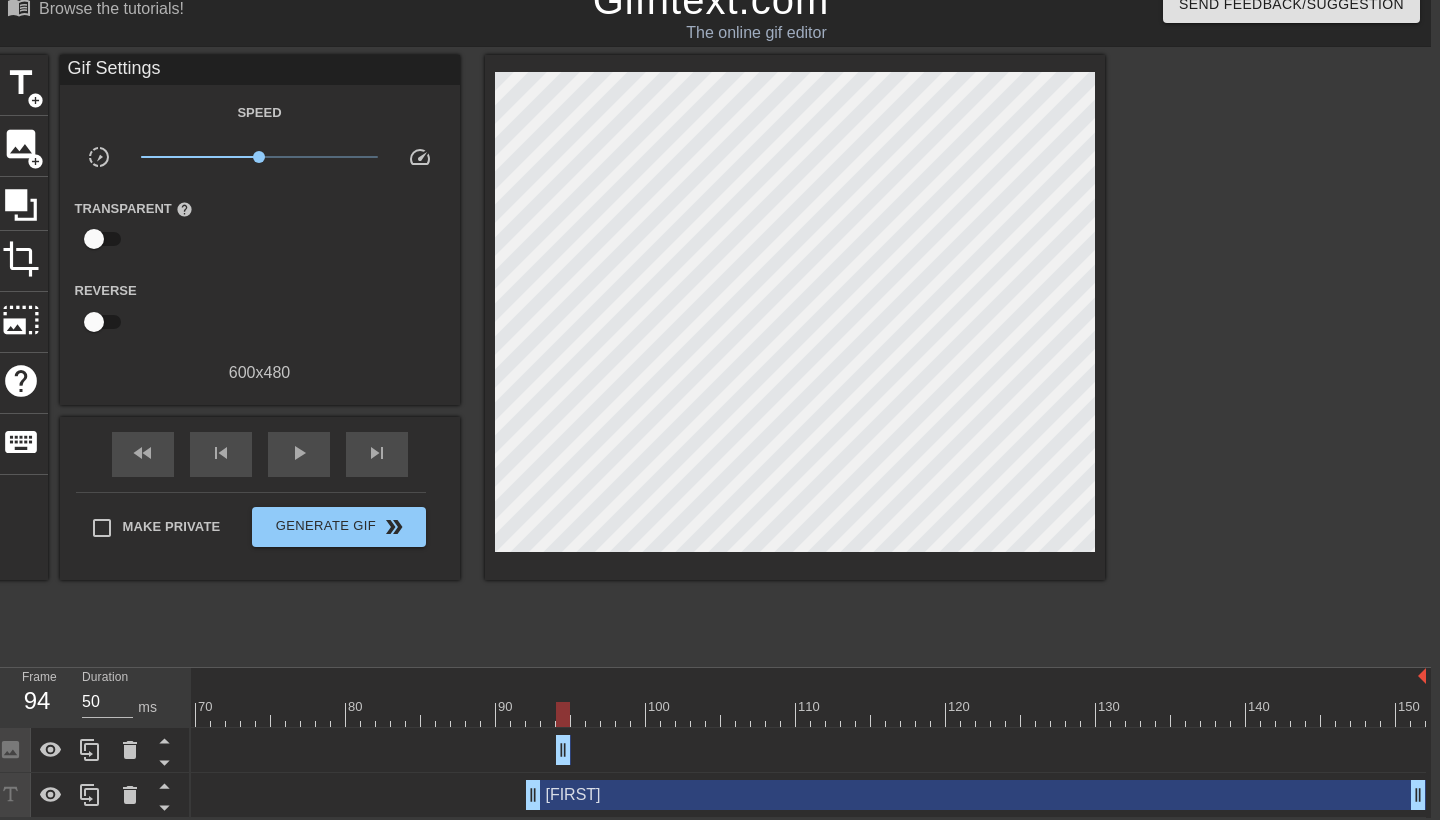 drag, startPoint x: 953, startPoint y: 754, endPoint x: 487, endPoint y: 731, distance: 466.56726 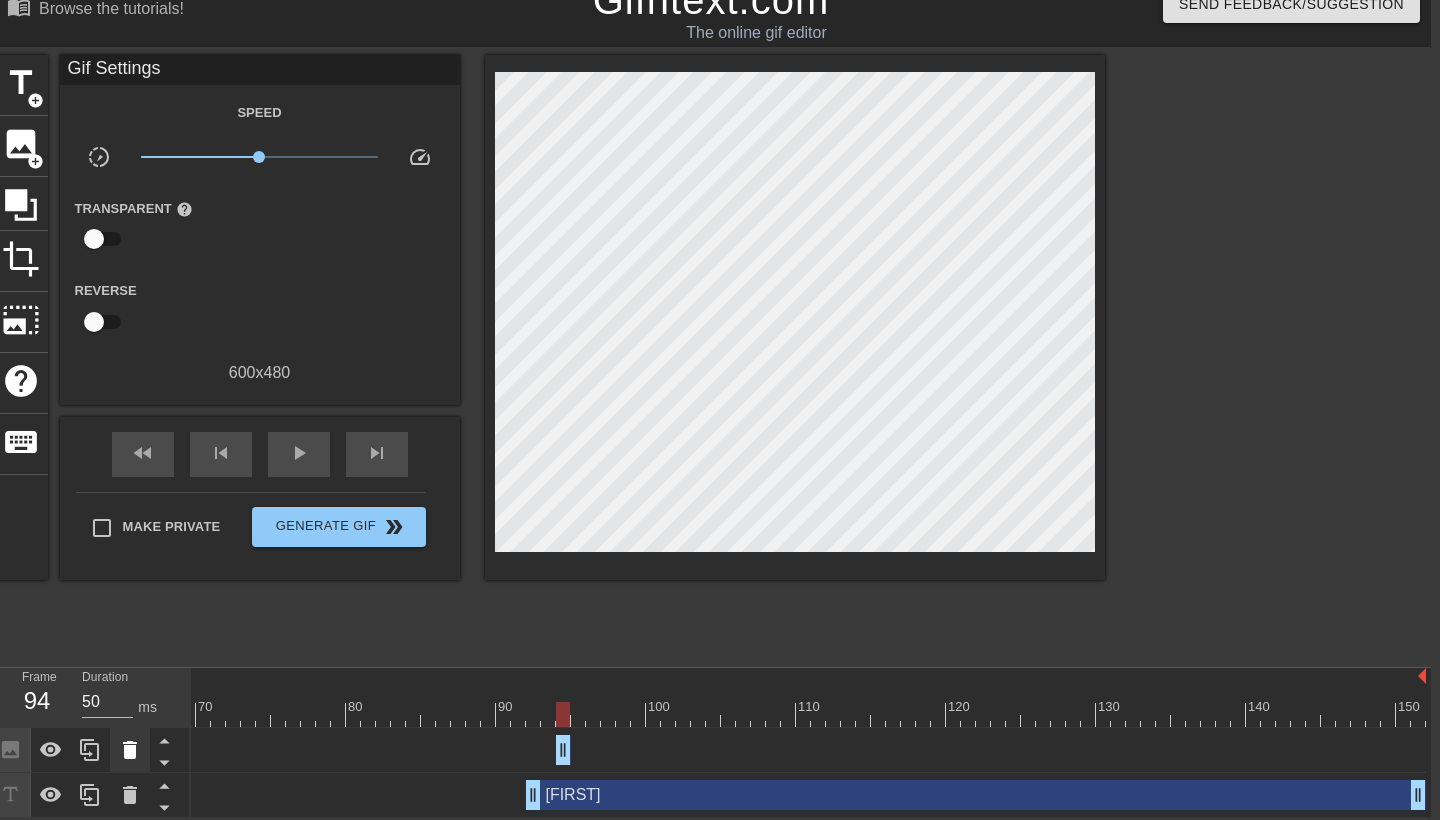 click 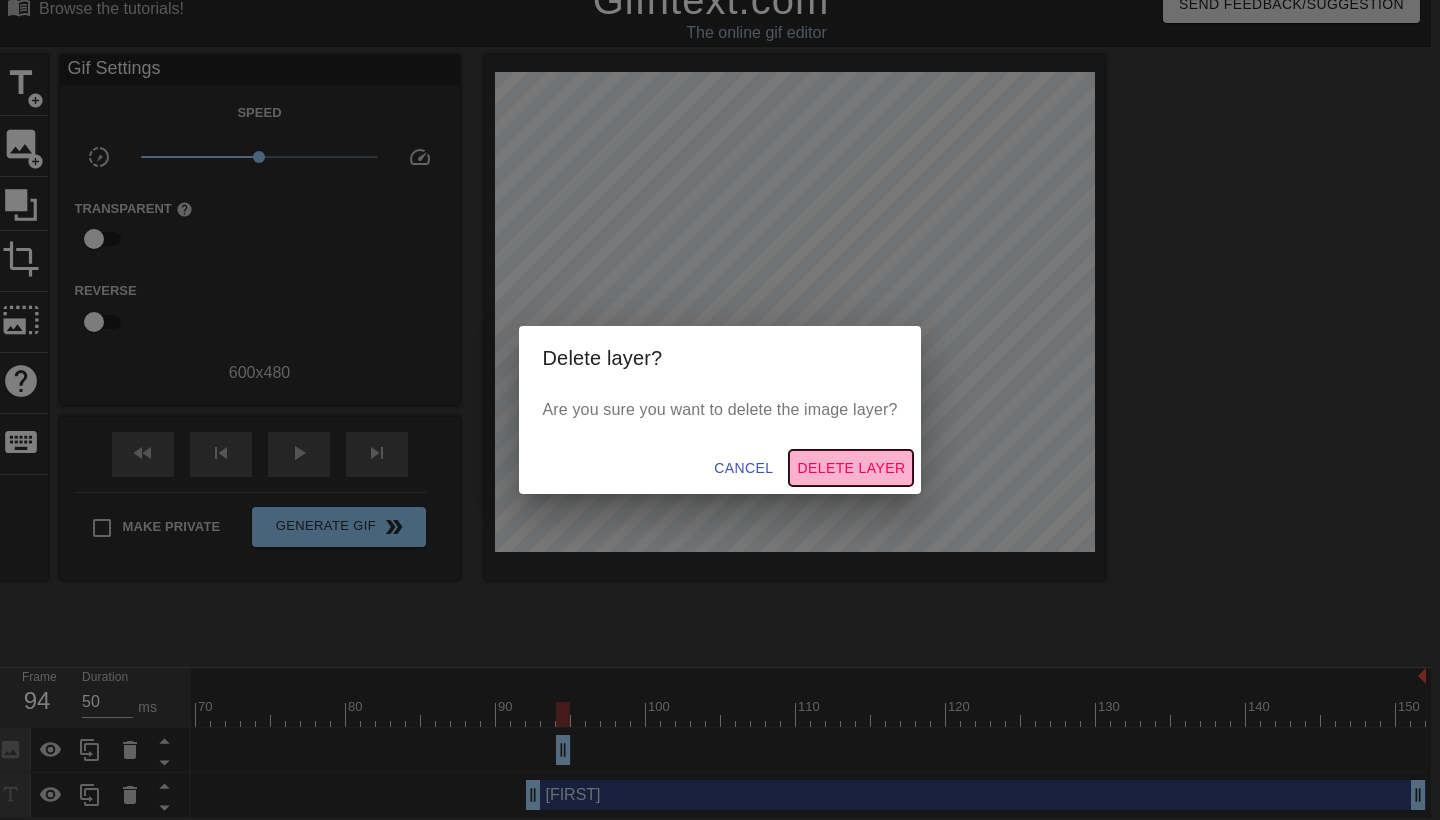 click on "Delete Layer" at bounding box center (851, 468) 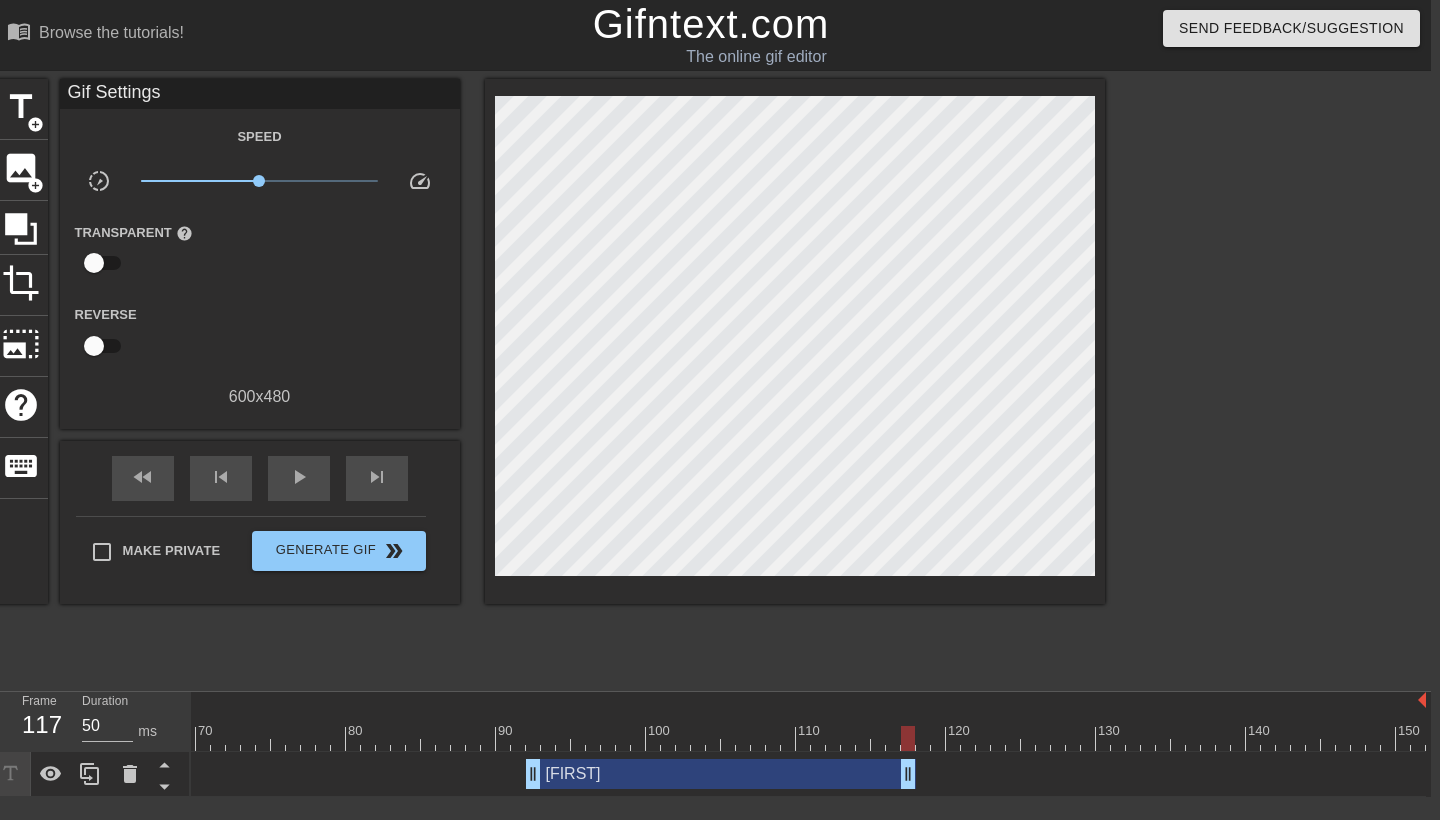 drag, startPoint x: 1420, startPoint y: 776, endPoint x: 911, endPoint y: 783, distance: 509.04813 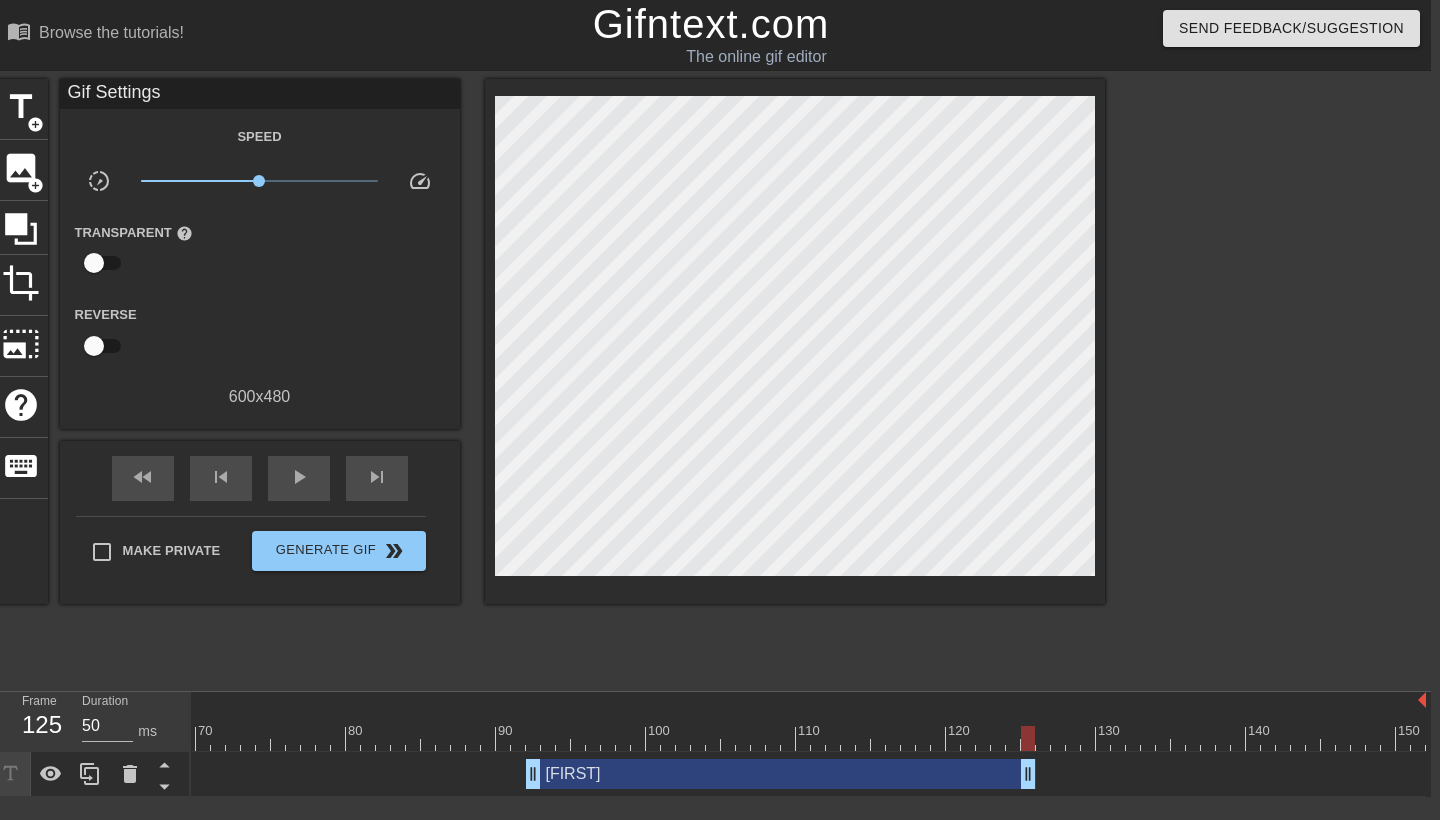 drag, startPoint x: 908, startPoint y: 773, endPoint x: 1029, endPoint y: 743, distance: 124.66354 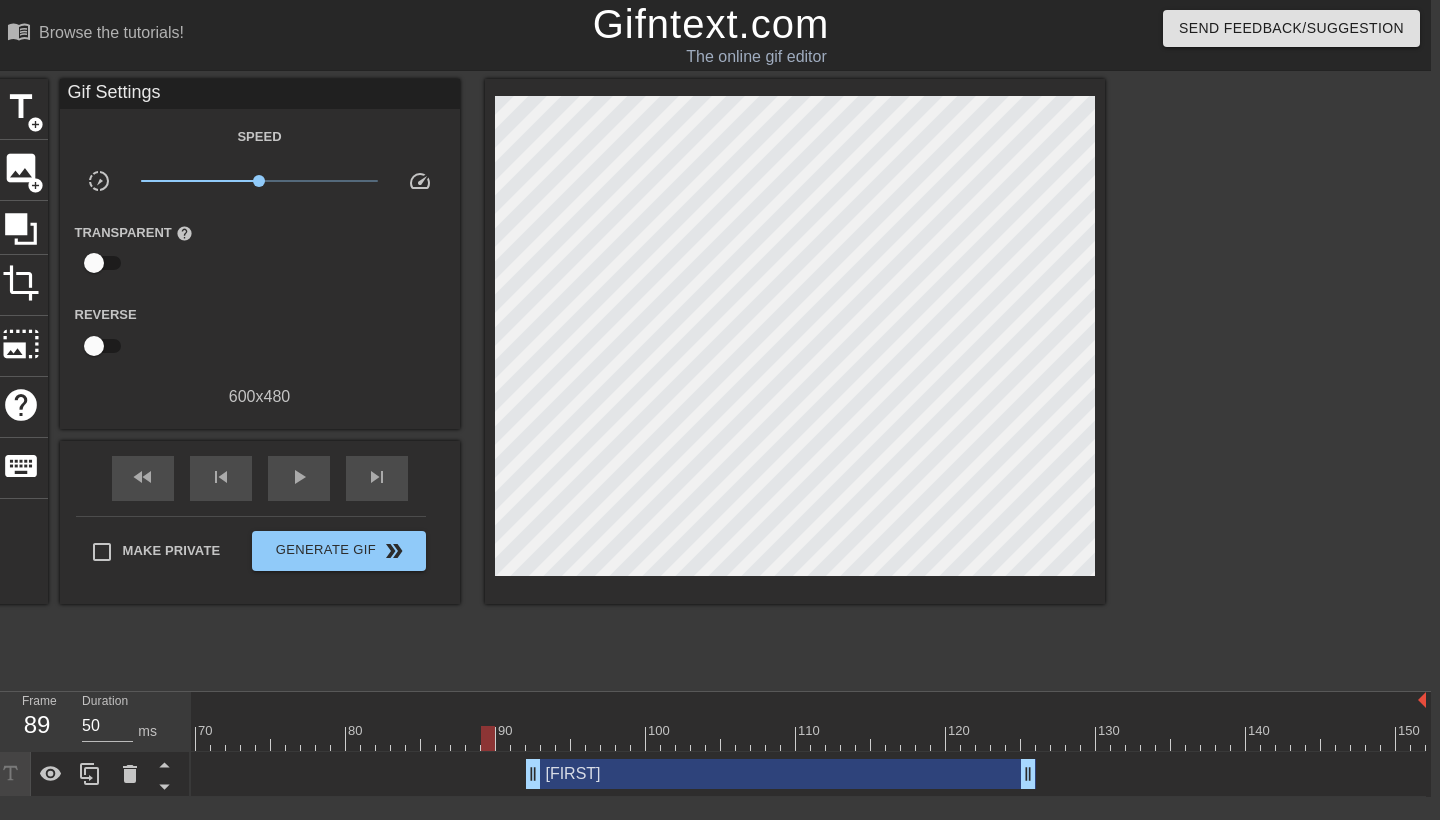 click at bounding box center [293, 738] 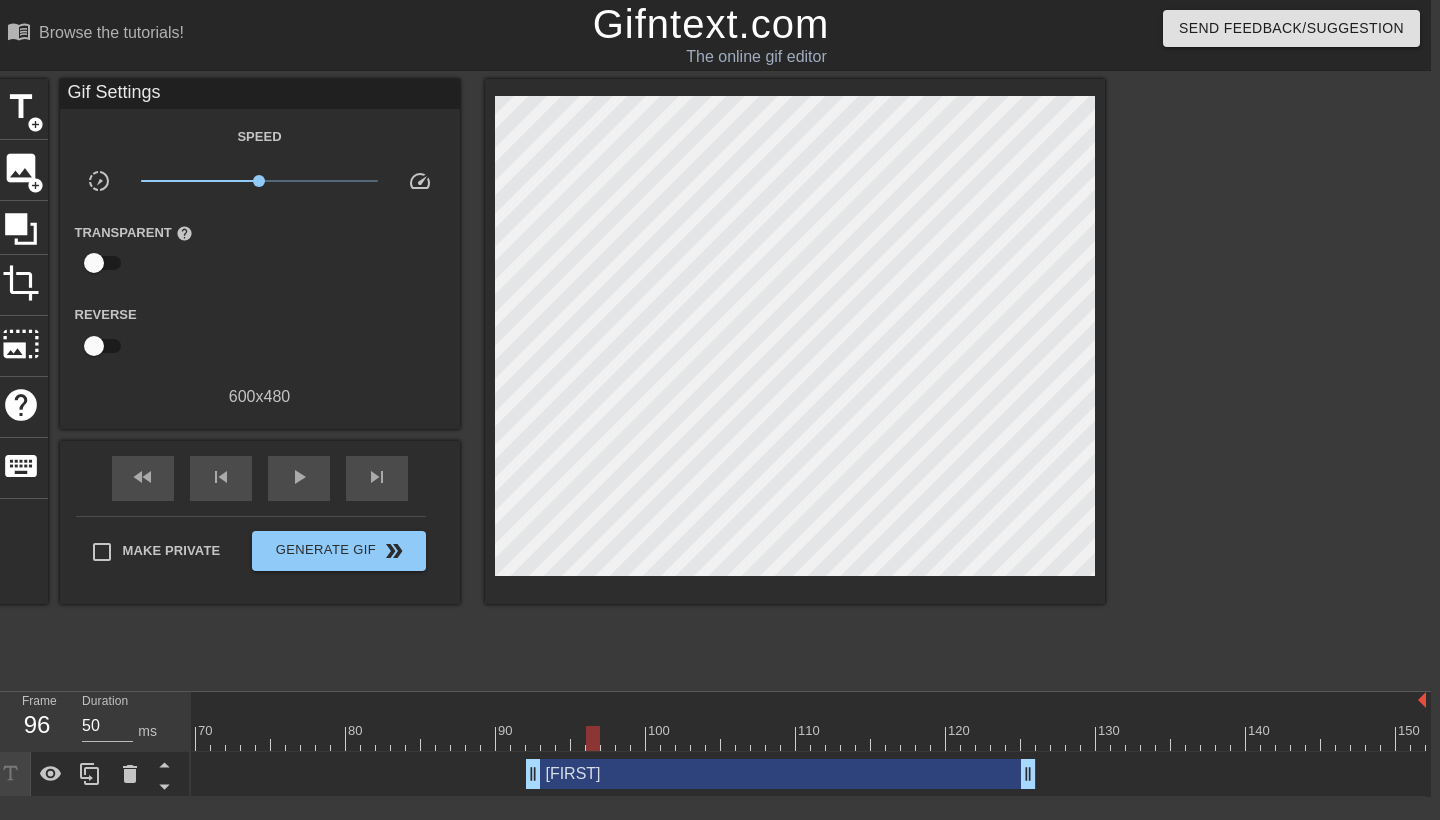 drag, startPoint x: 462, startPoint y: 730, endPoint x: 616, endPoint y: 739, distance: 154.26276 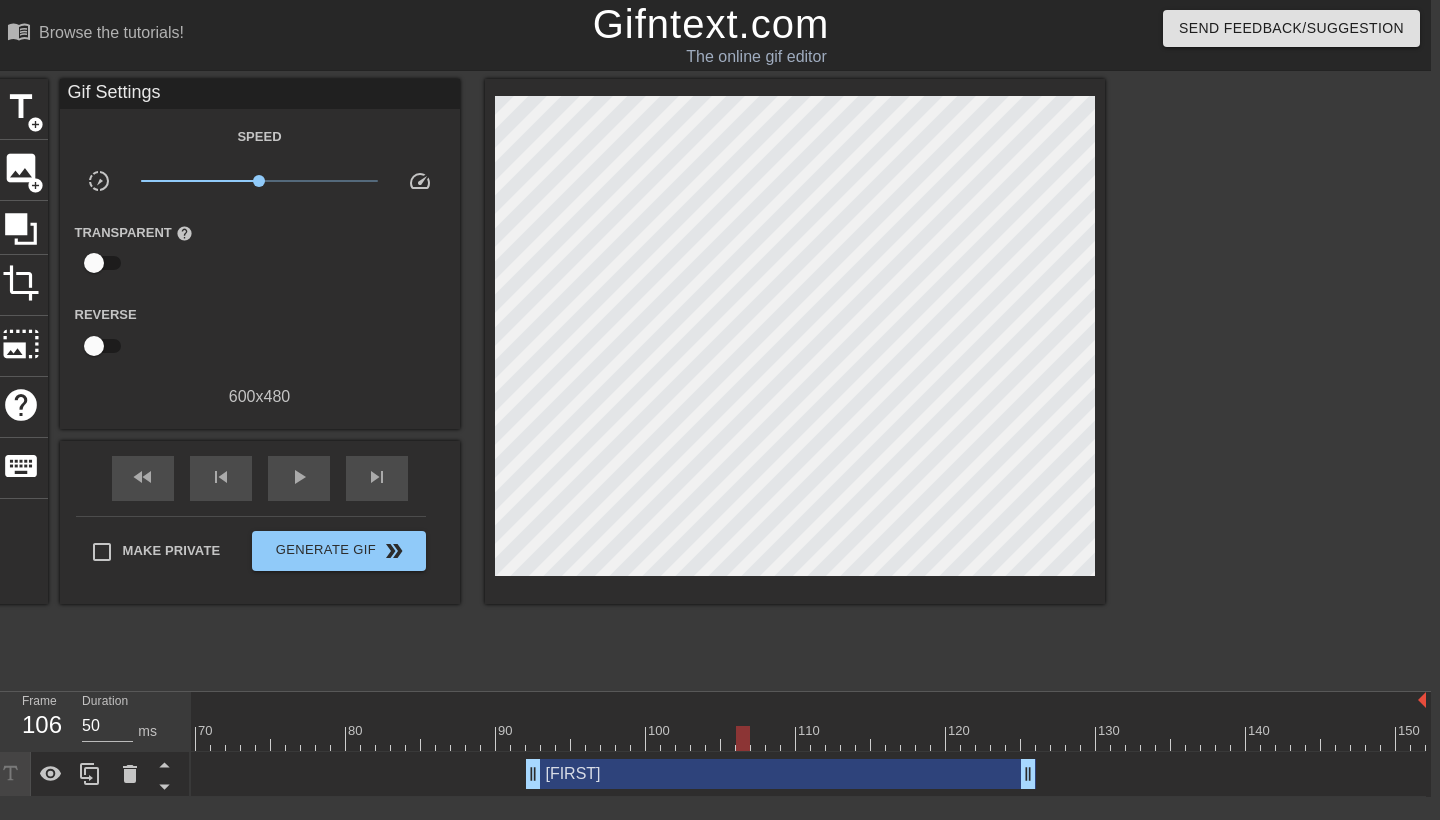 drag, startPoint x: 443, startPoint y: 731, endPoint x: 973, endPoint y: 709, distance: 530.4564 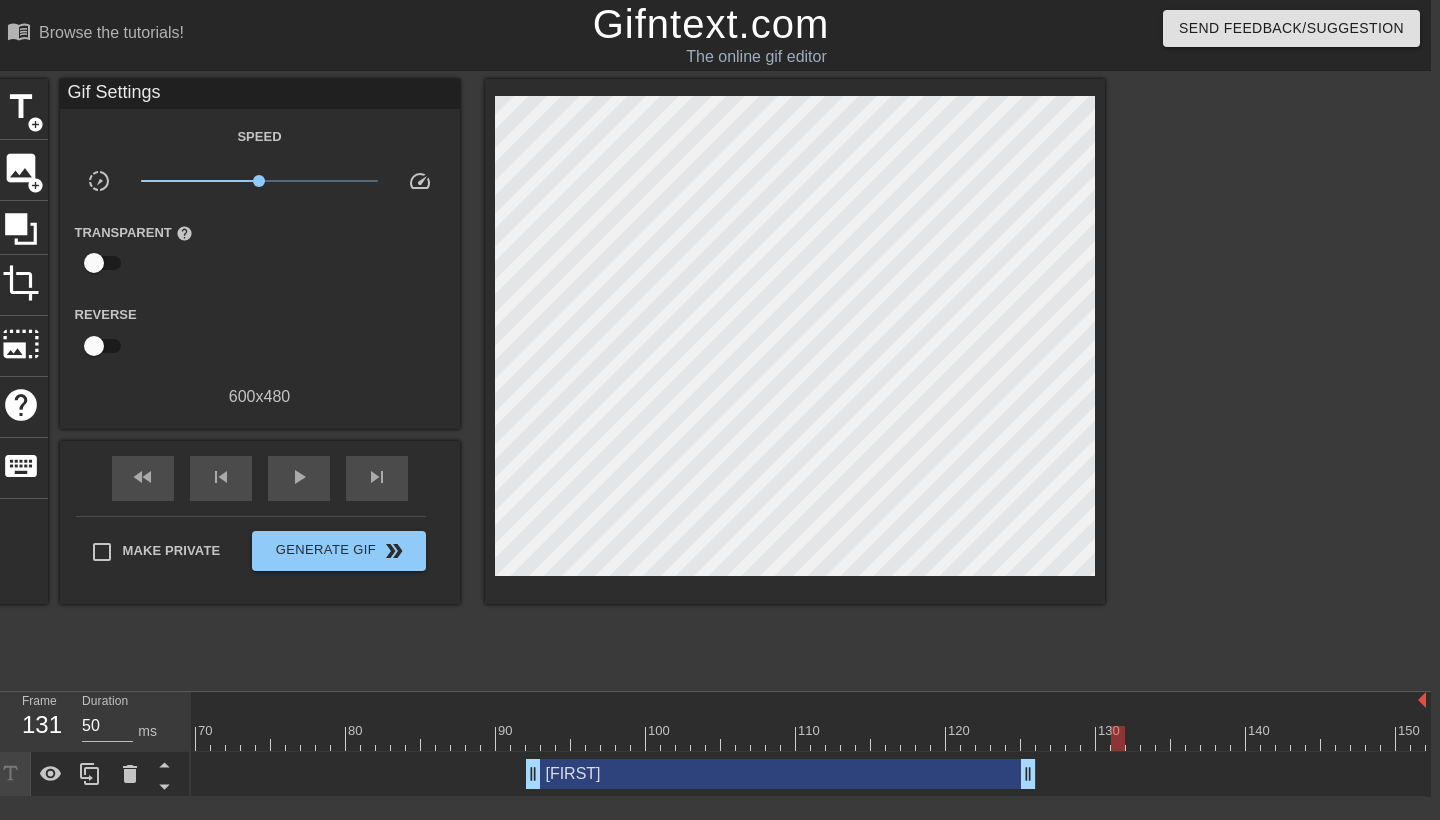 drag, startPoint x: 1016, startPoint y: 729, endPoint x: 1115, endPoint y: 729, distance: 99 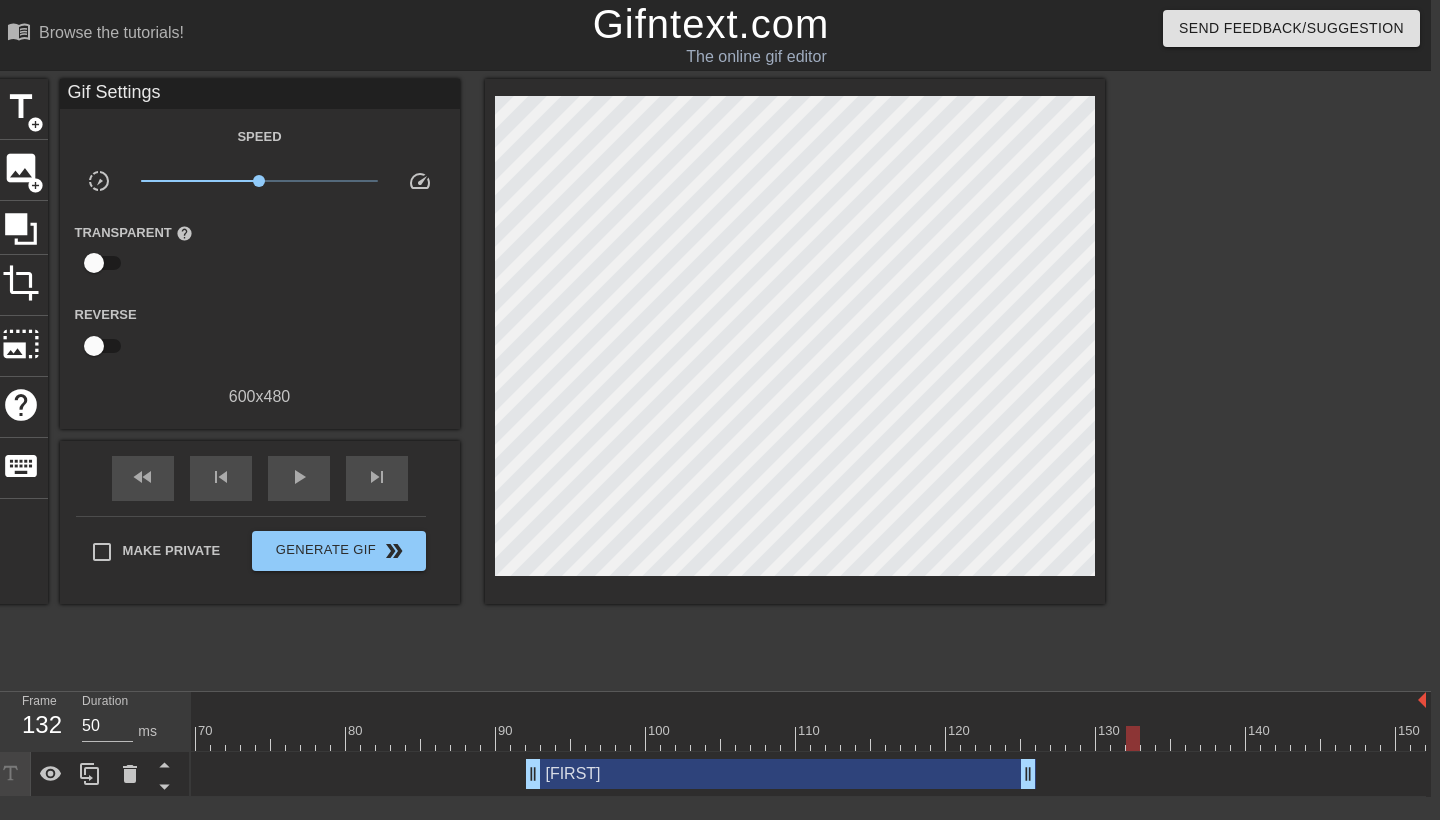 drag, startPoint x: 1101, startPoint y: 736, endPoint x: 1139, endPoint y: 755, distance: 42.48529 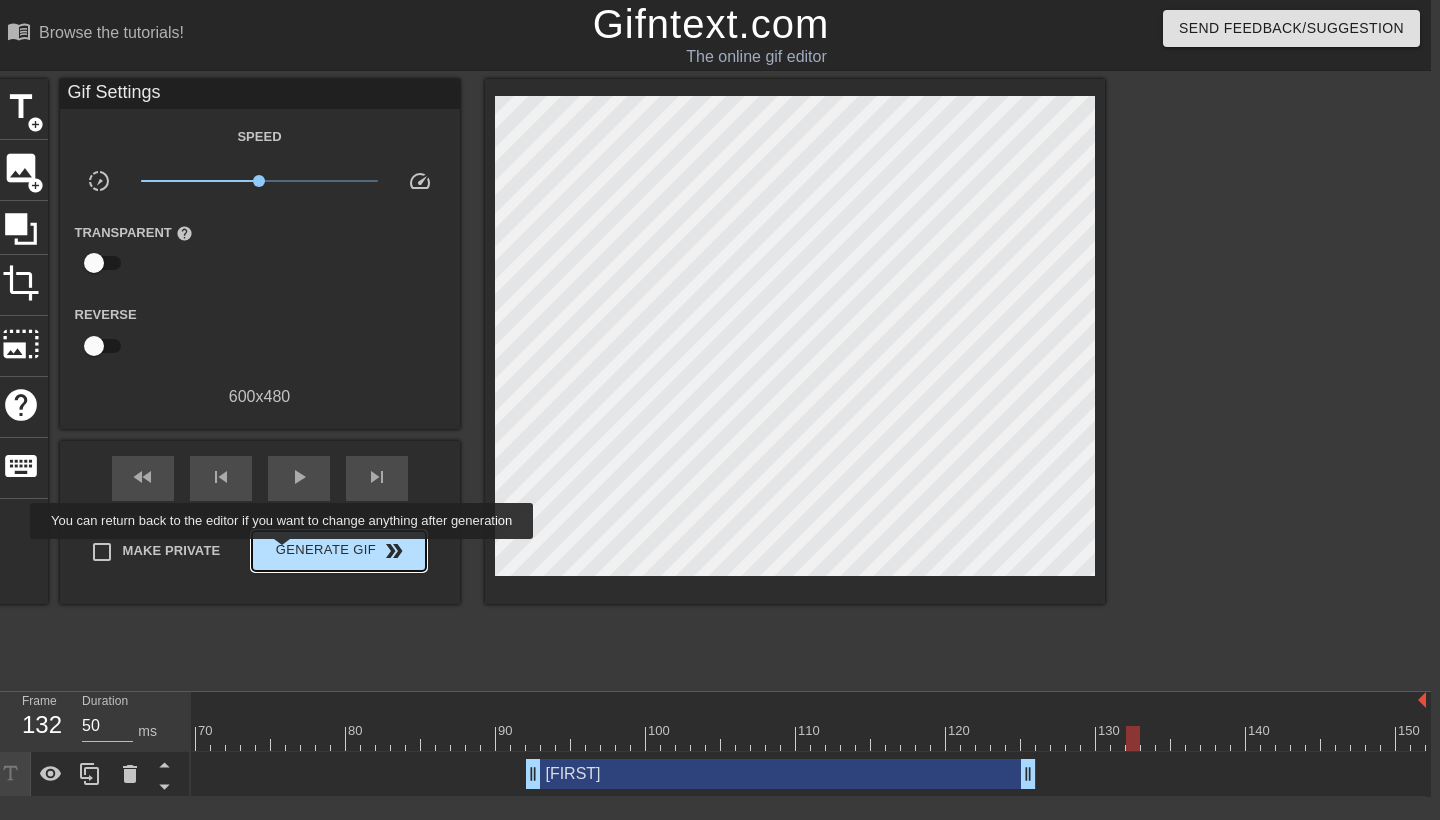 click on "Generate Gif double_arrow" at bounding box center [338, 551] 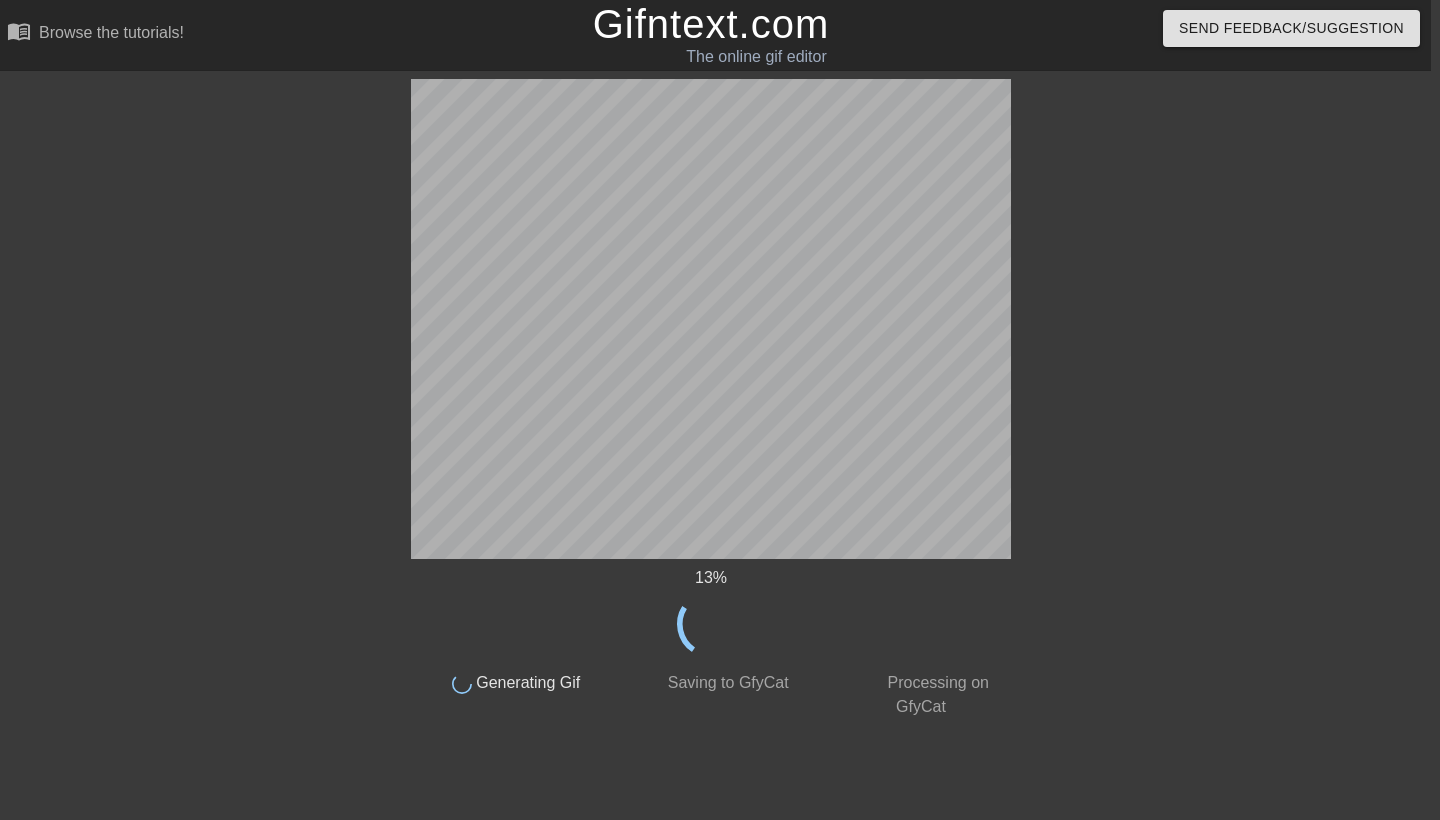 click 